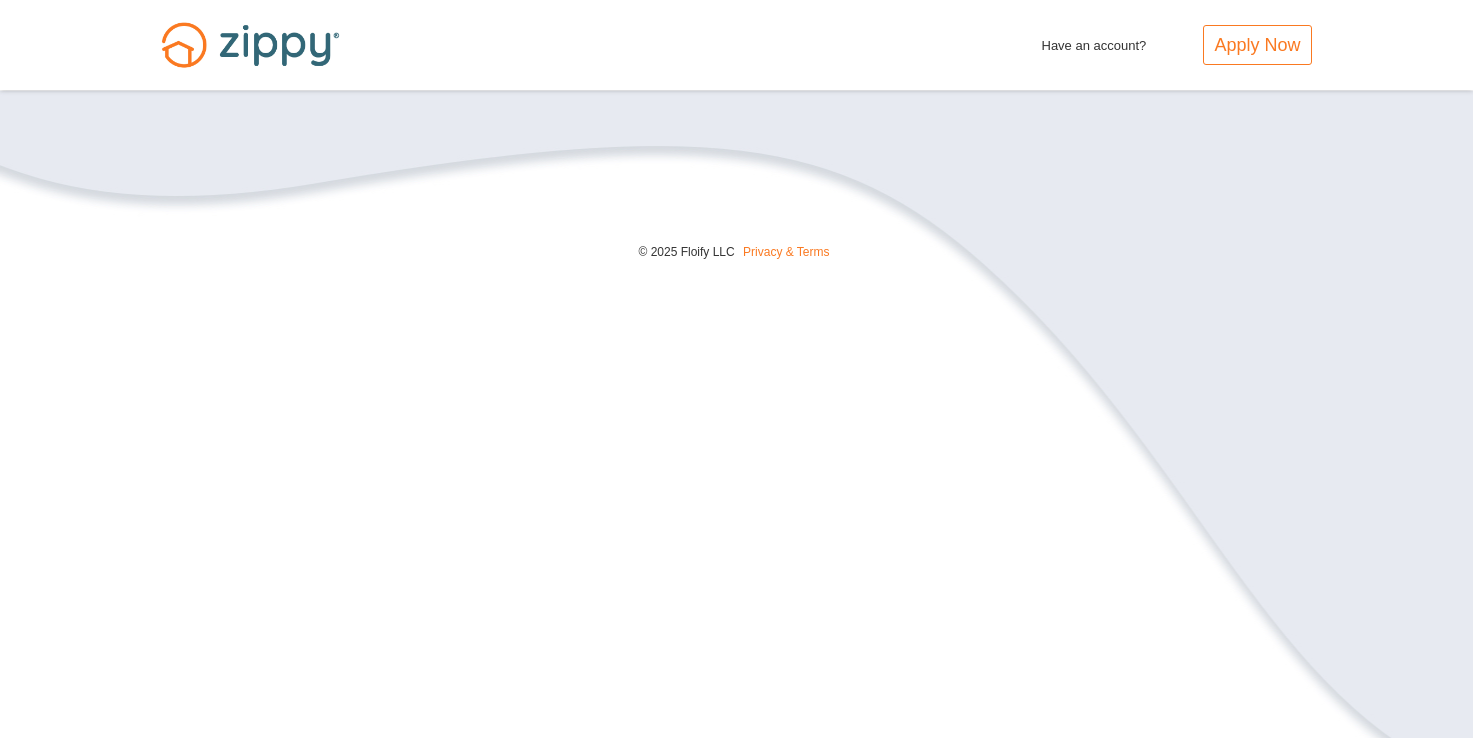 scroll, scrollTop: 0, scrollLeft: 0, axis: both 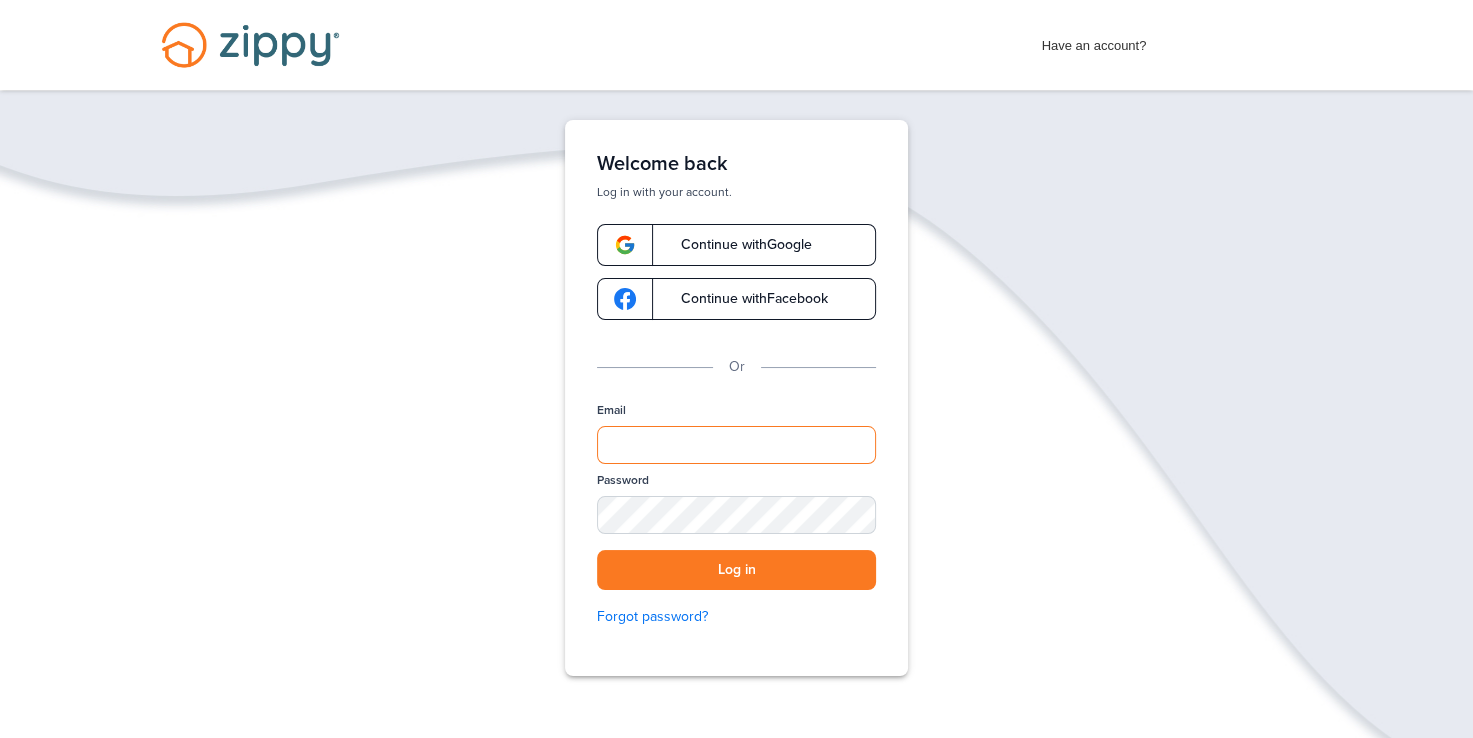 click on "Email" at bounding box center [736, 445] 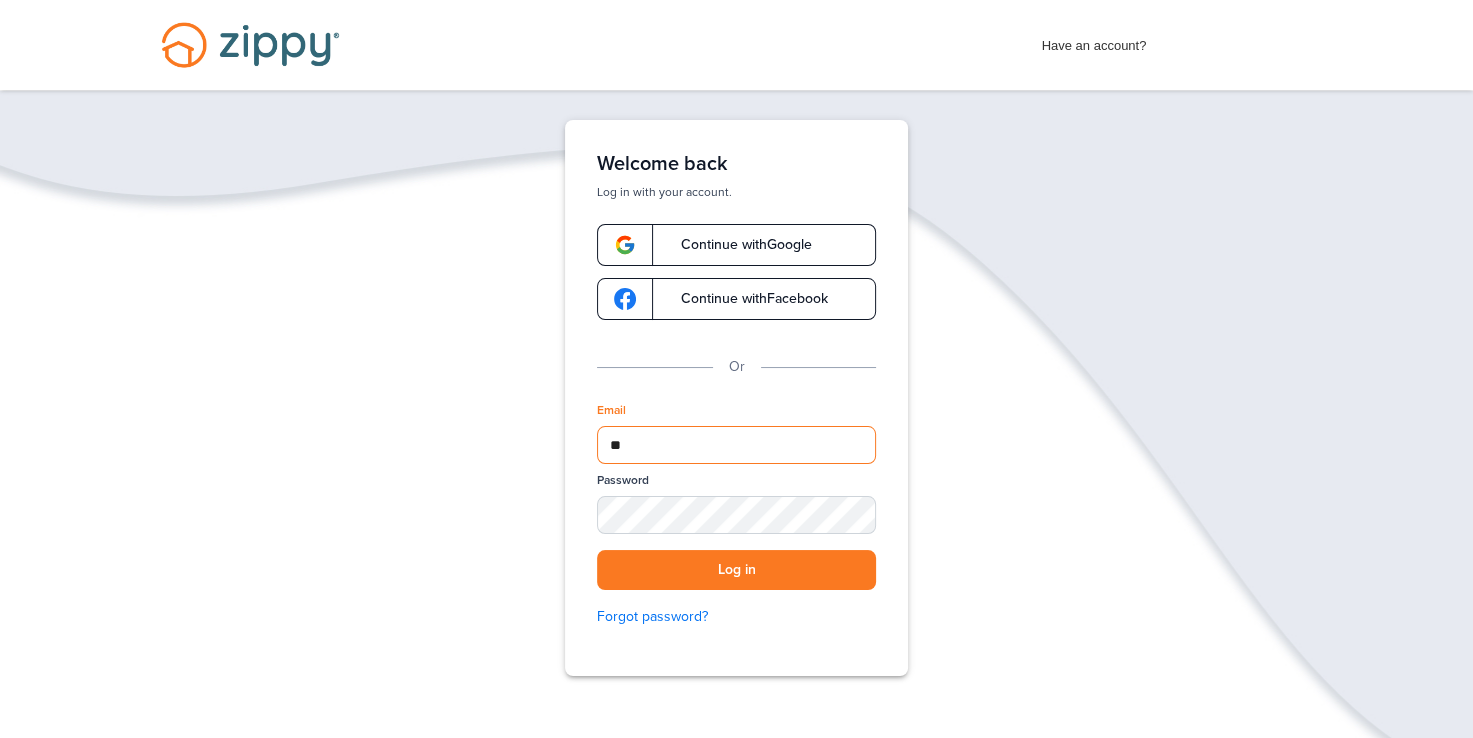 type on "**********" 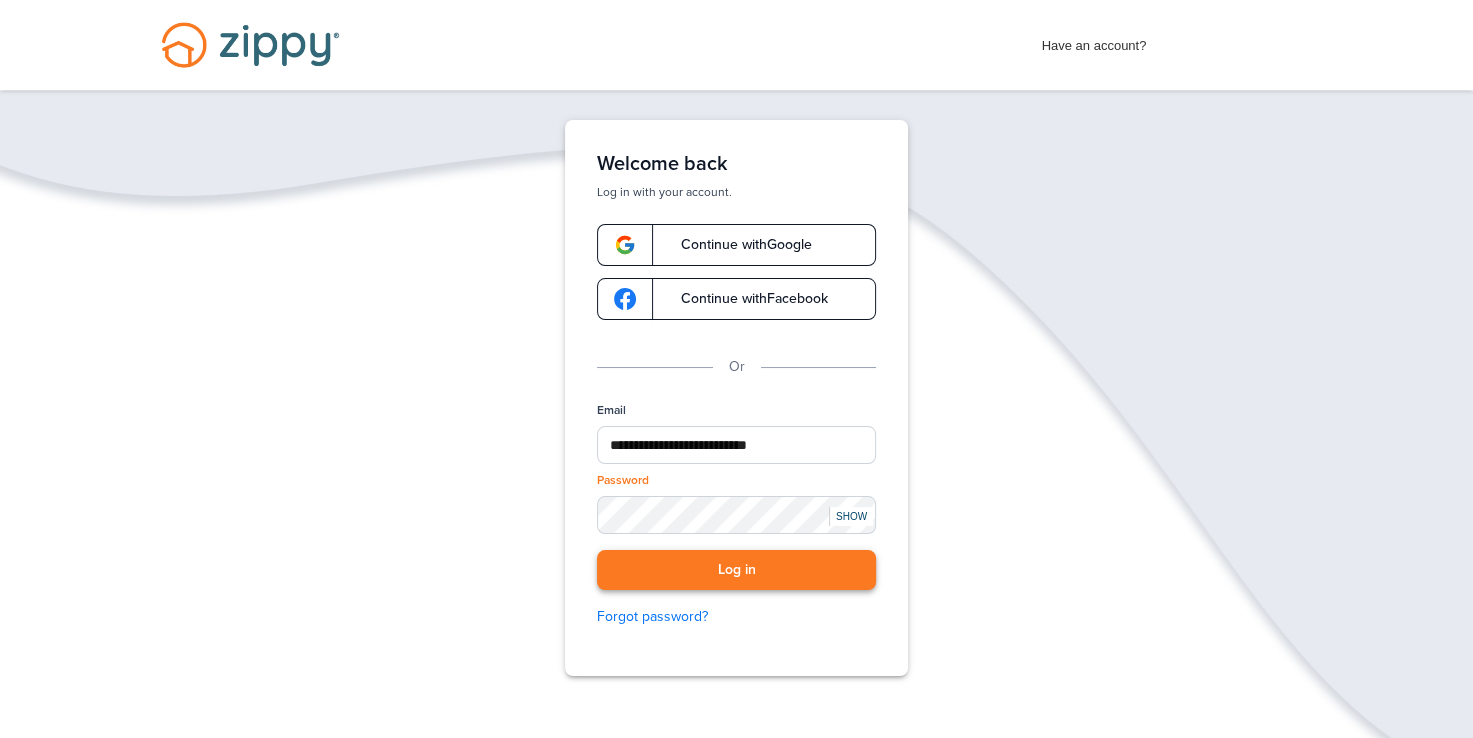click on "Log in" at bounding box center (736, 570) 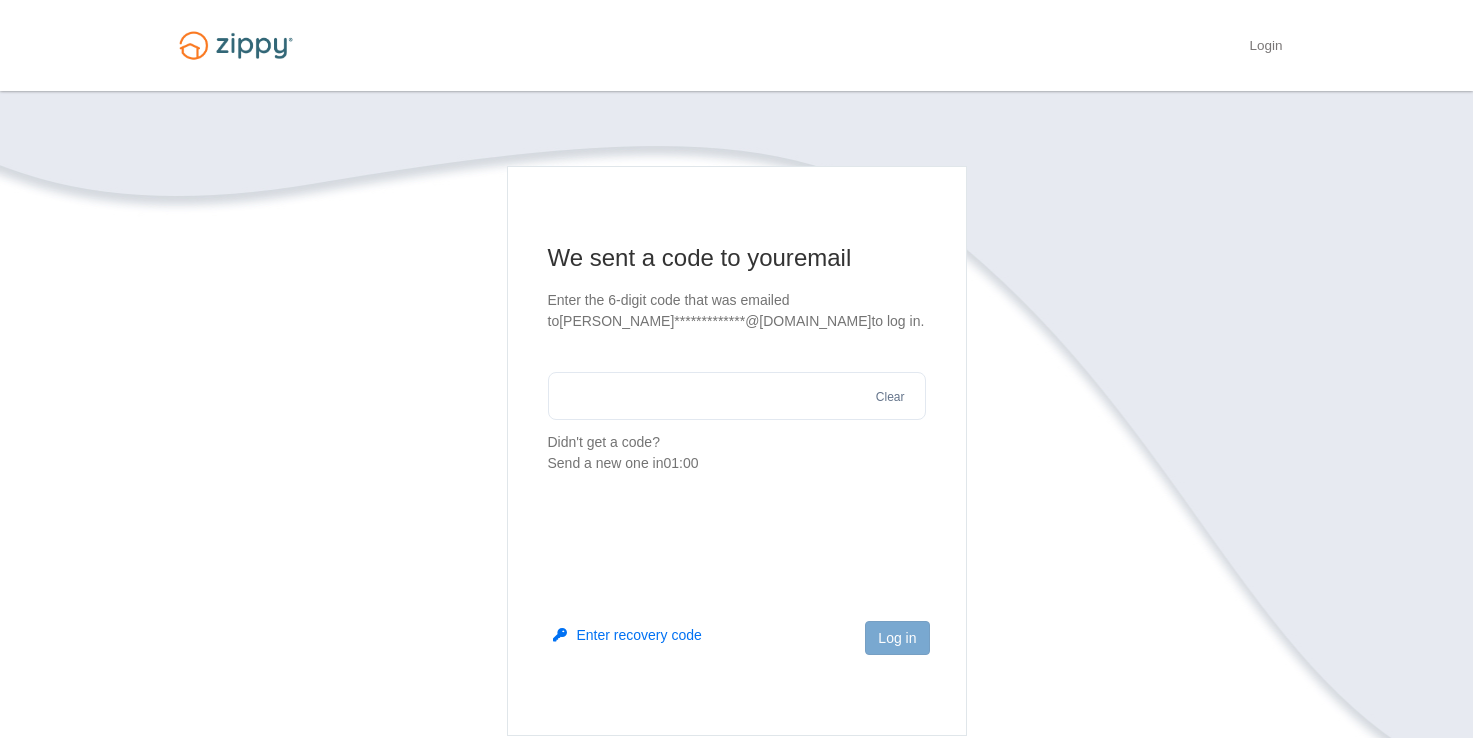 scroll, scrollTop: 0, scrollLeft: 0, axis: both 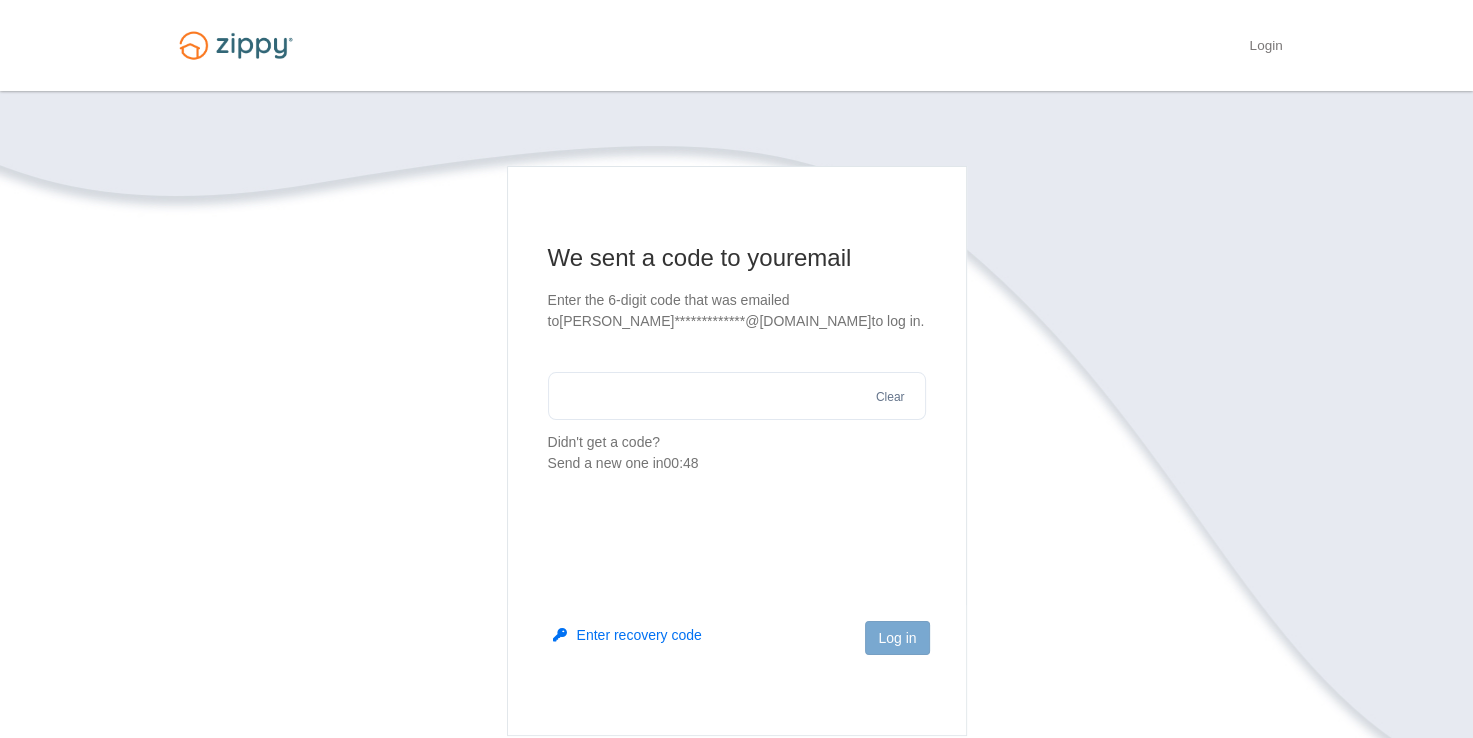 click at bounding box center [737, 396] 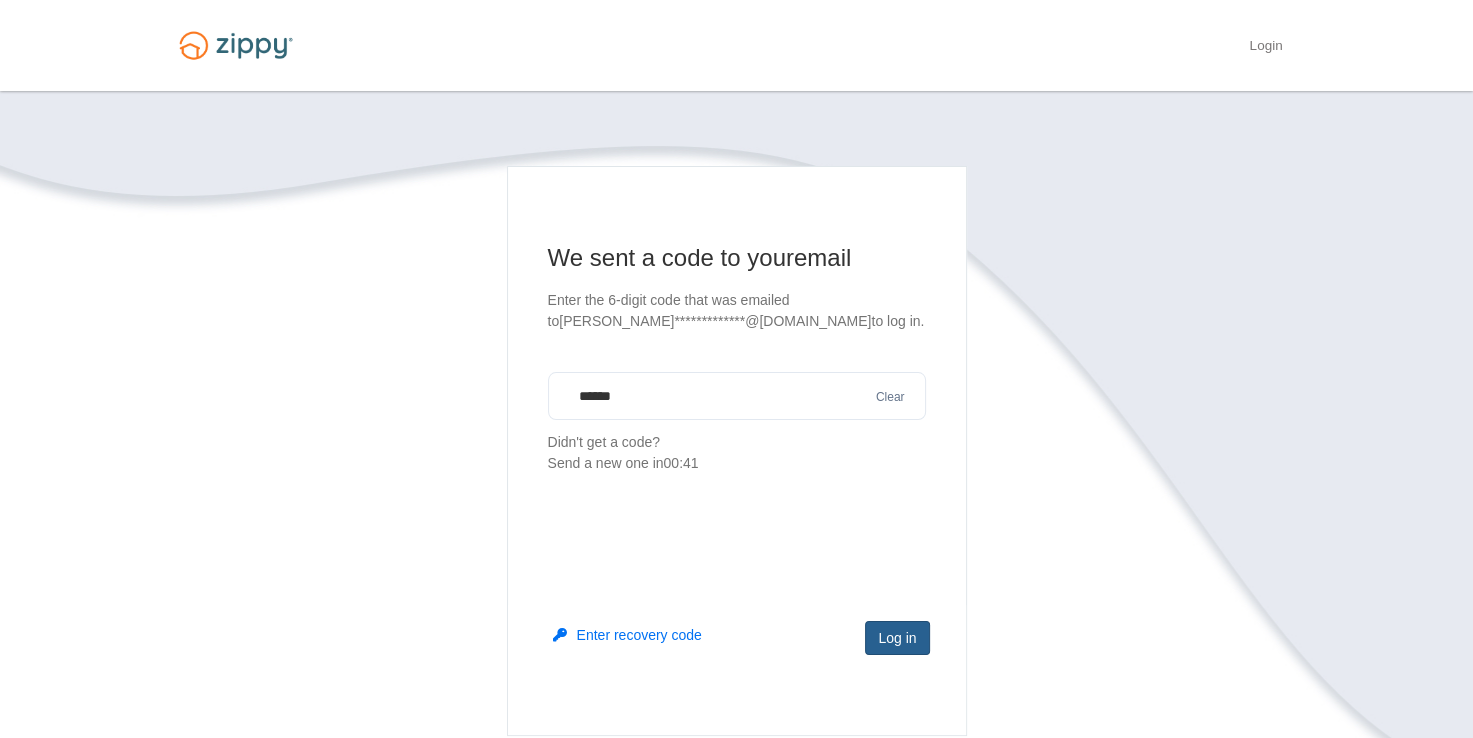 type on "******" 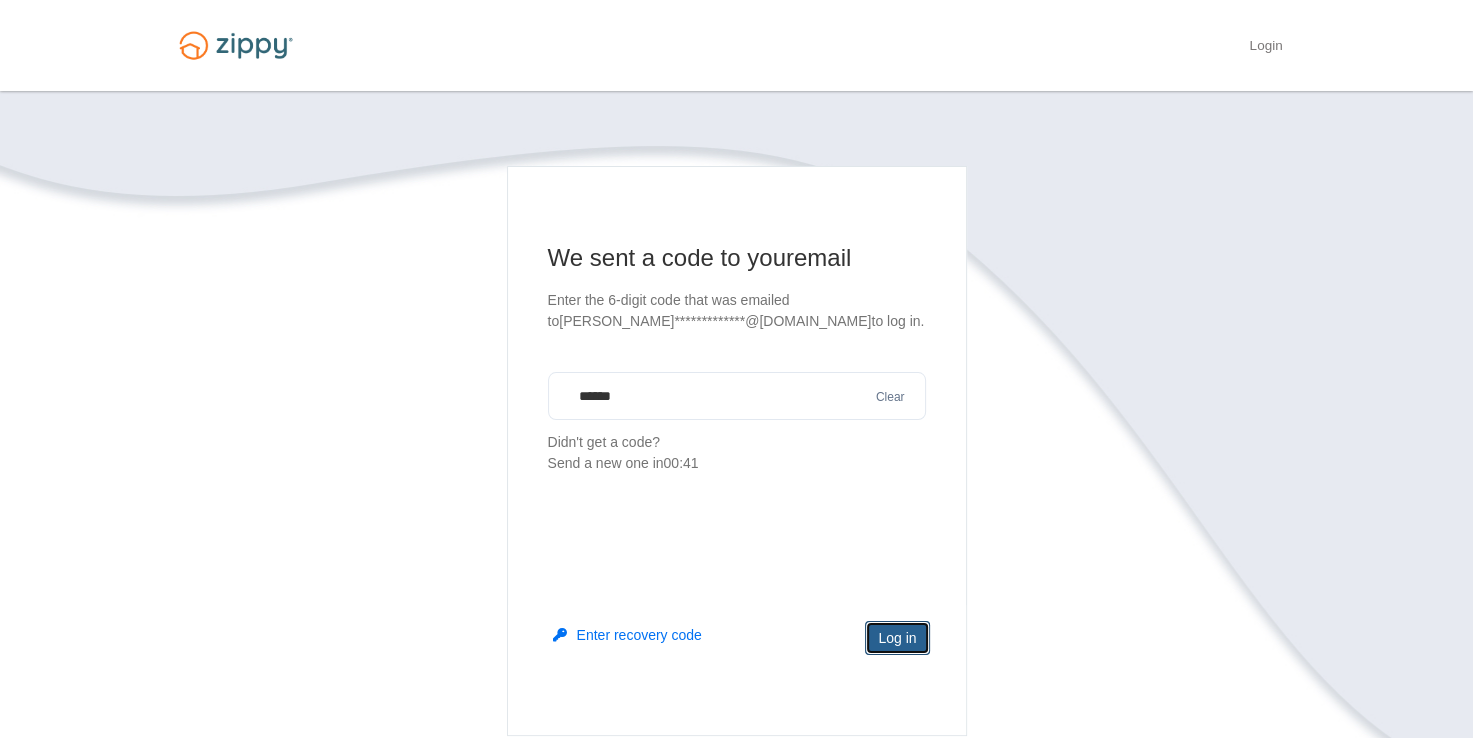 click on "Log in" at bounding box center [897, 638] 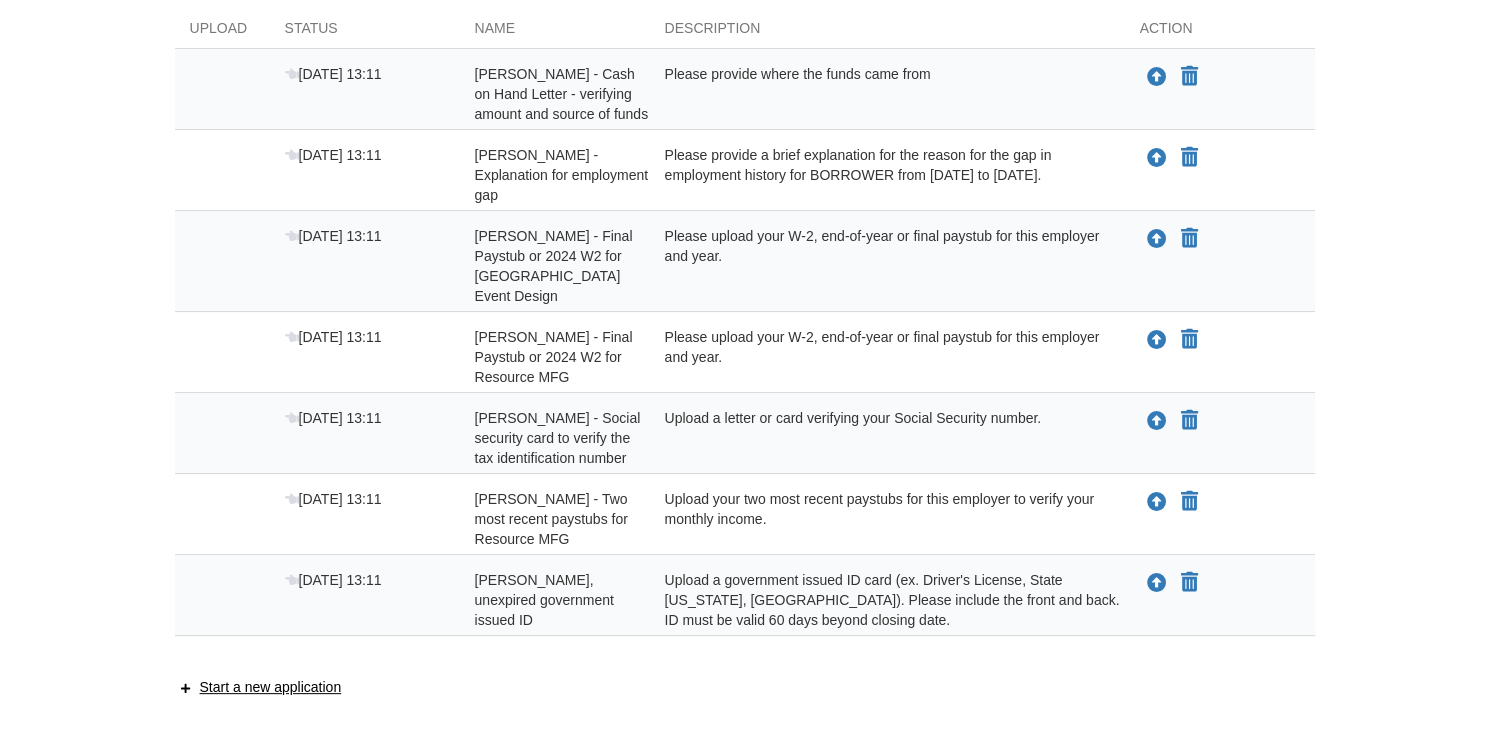 scroll, scrollTop: 394, scrollLeft: 0, axis: vertical 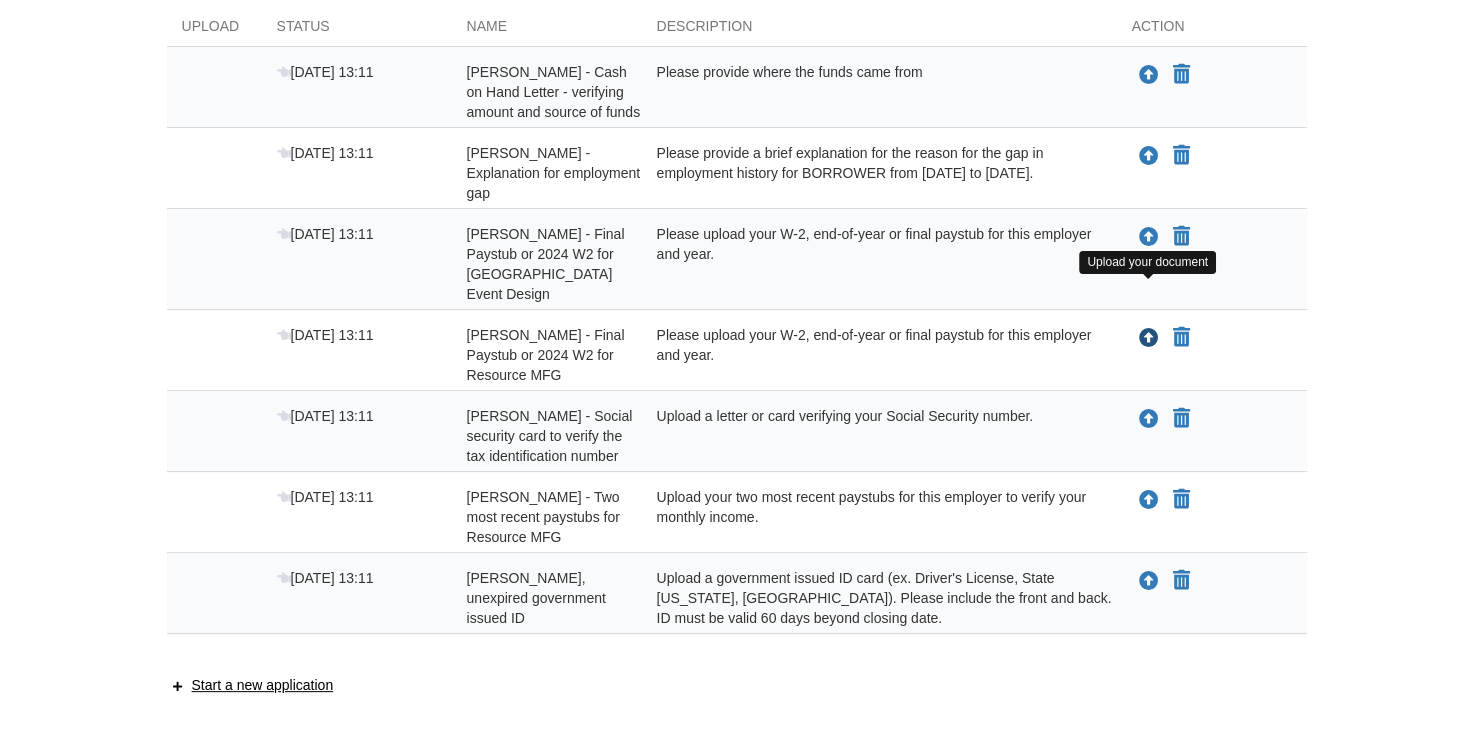 click at bounding box center [1149, 339] 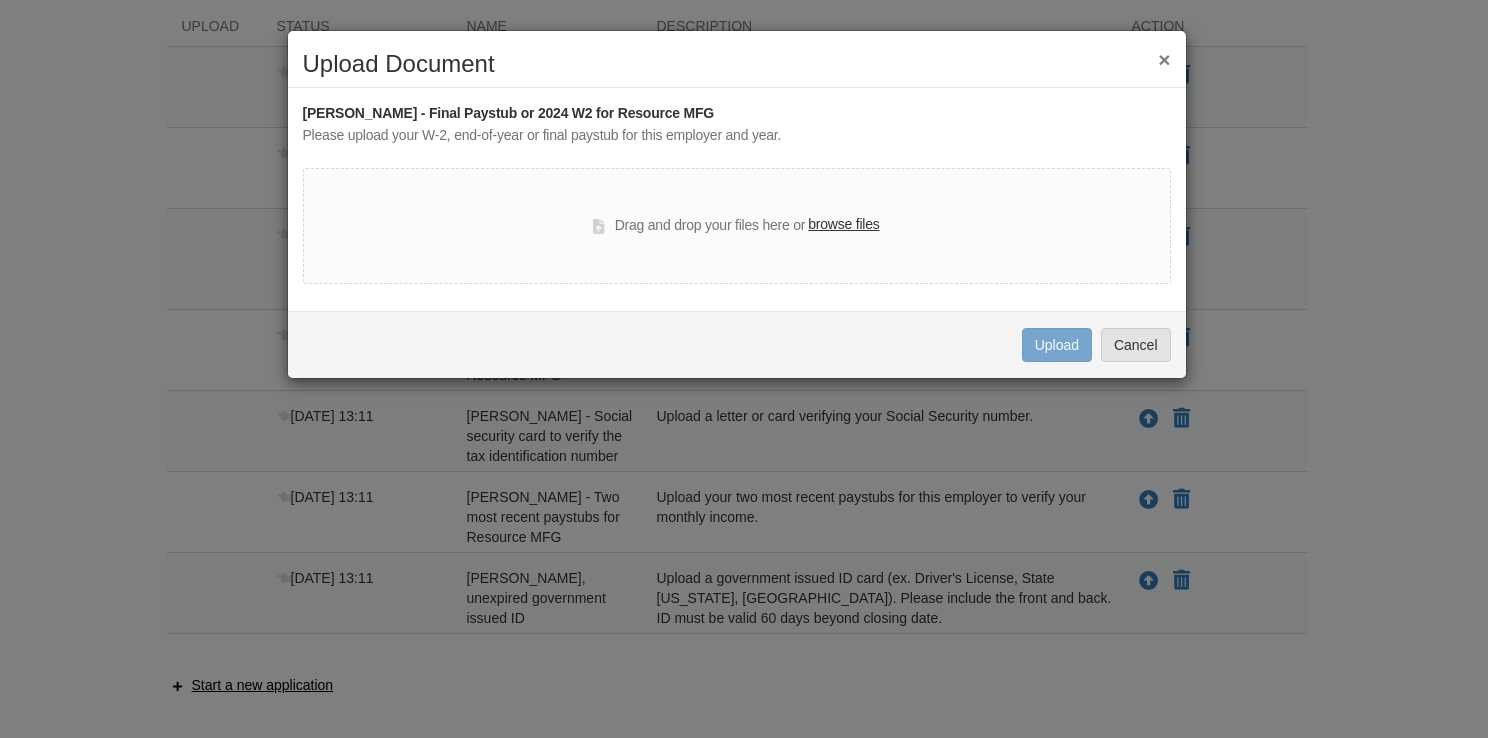 click on "browse files" at bounding box center (843, 225) 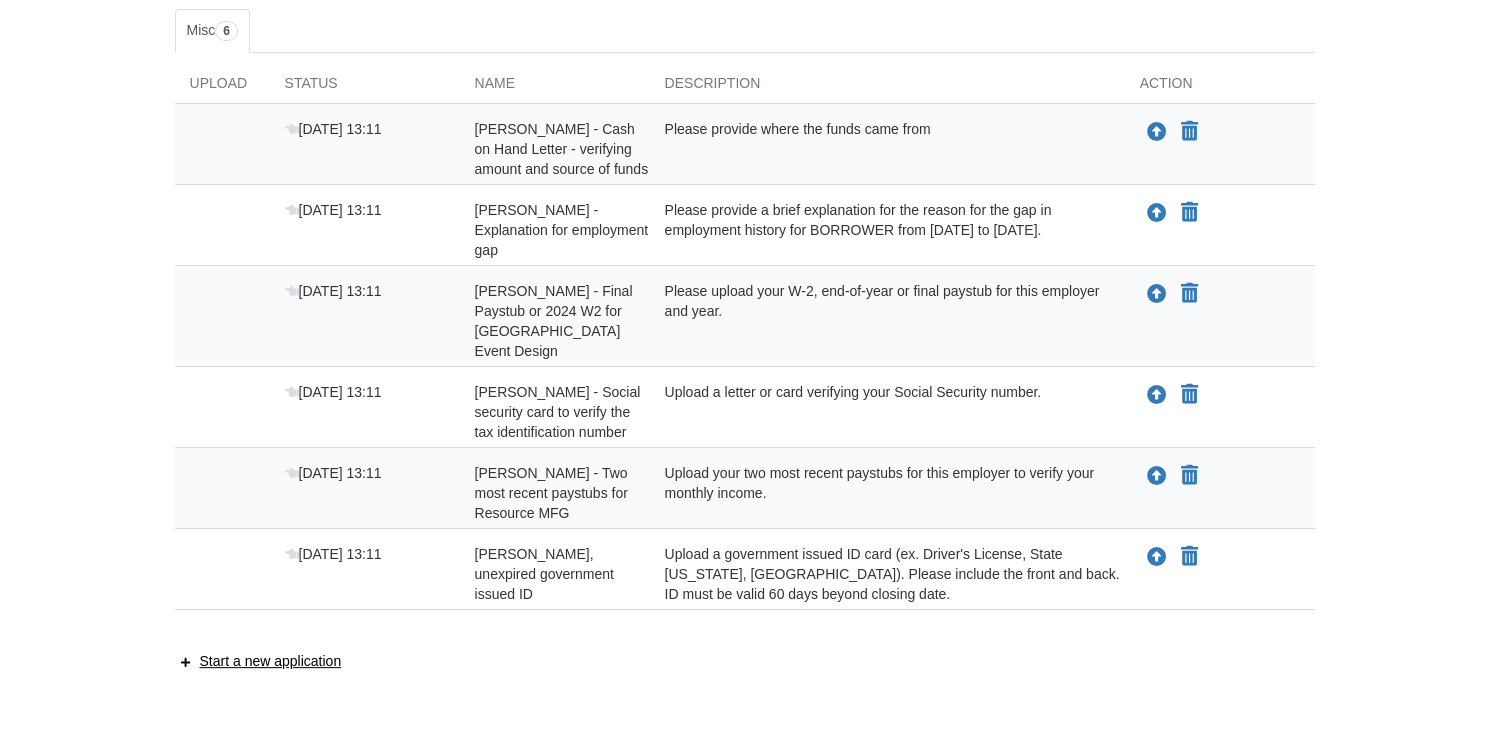 scroll, scrollTop: 336, scrollLeft: 0, axis: vertical 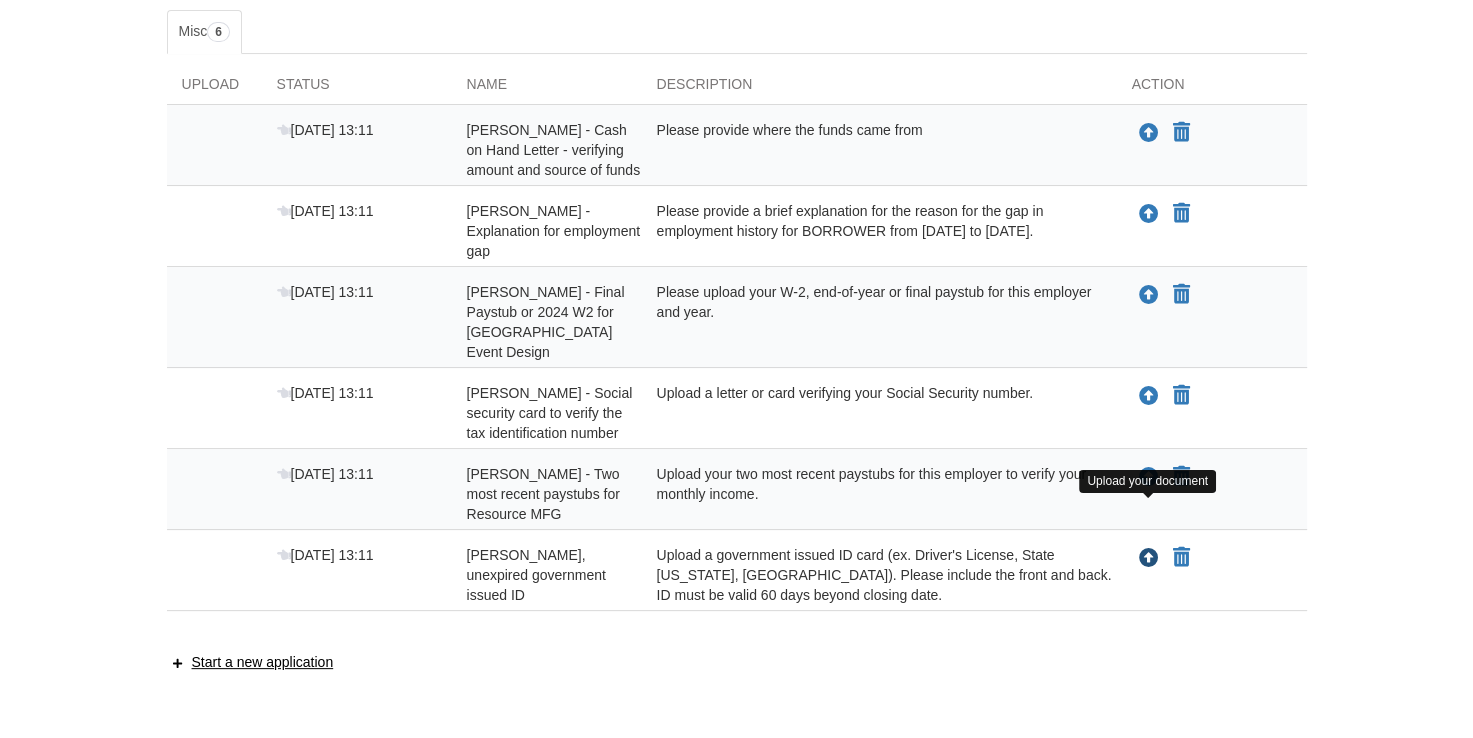 click at bounding box center (1149, 559) 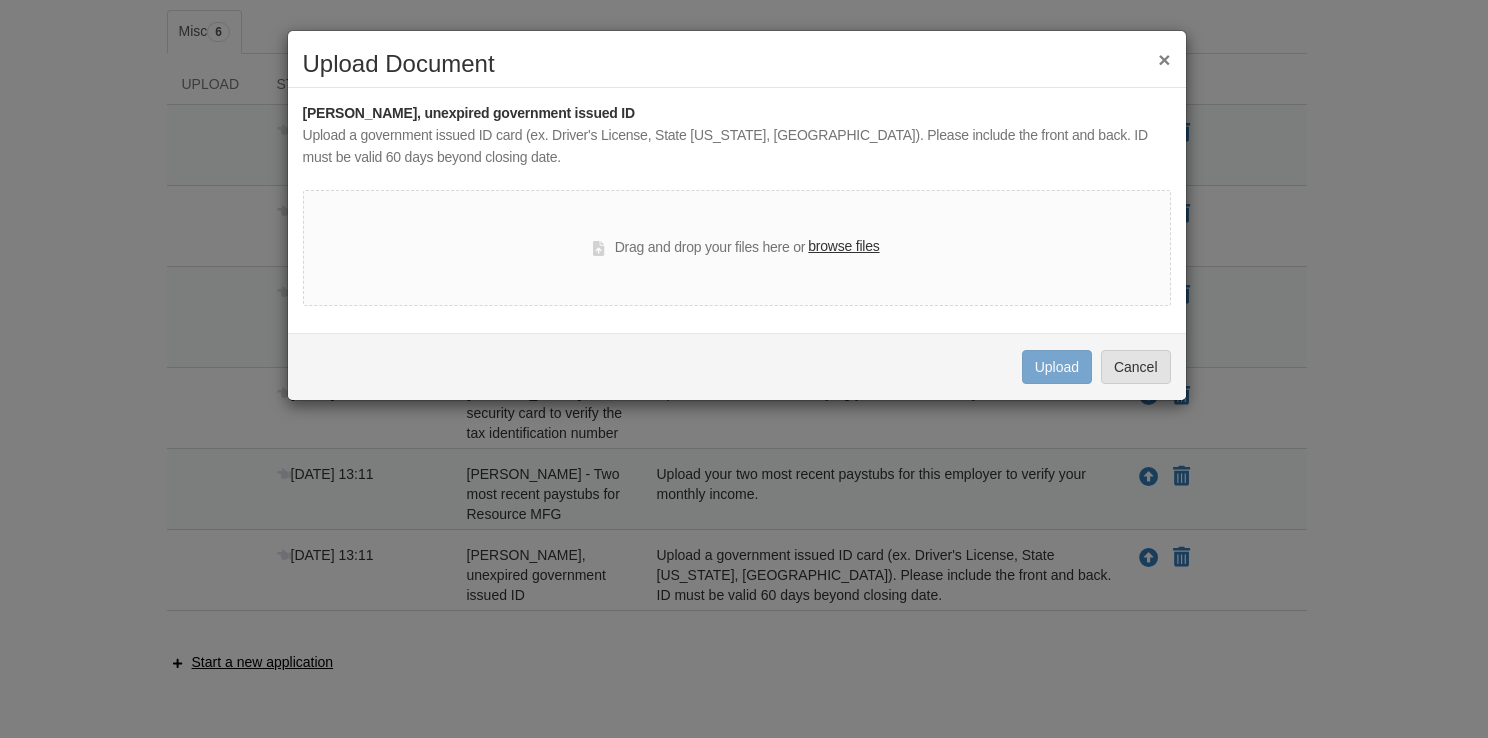 click on "browse files" at bounding box center (843, 247) 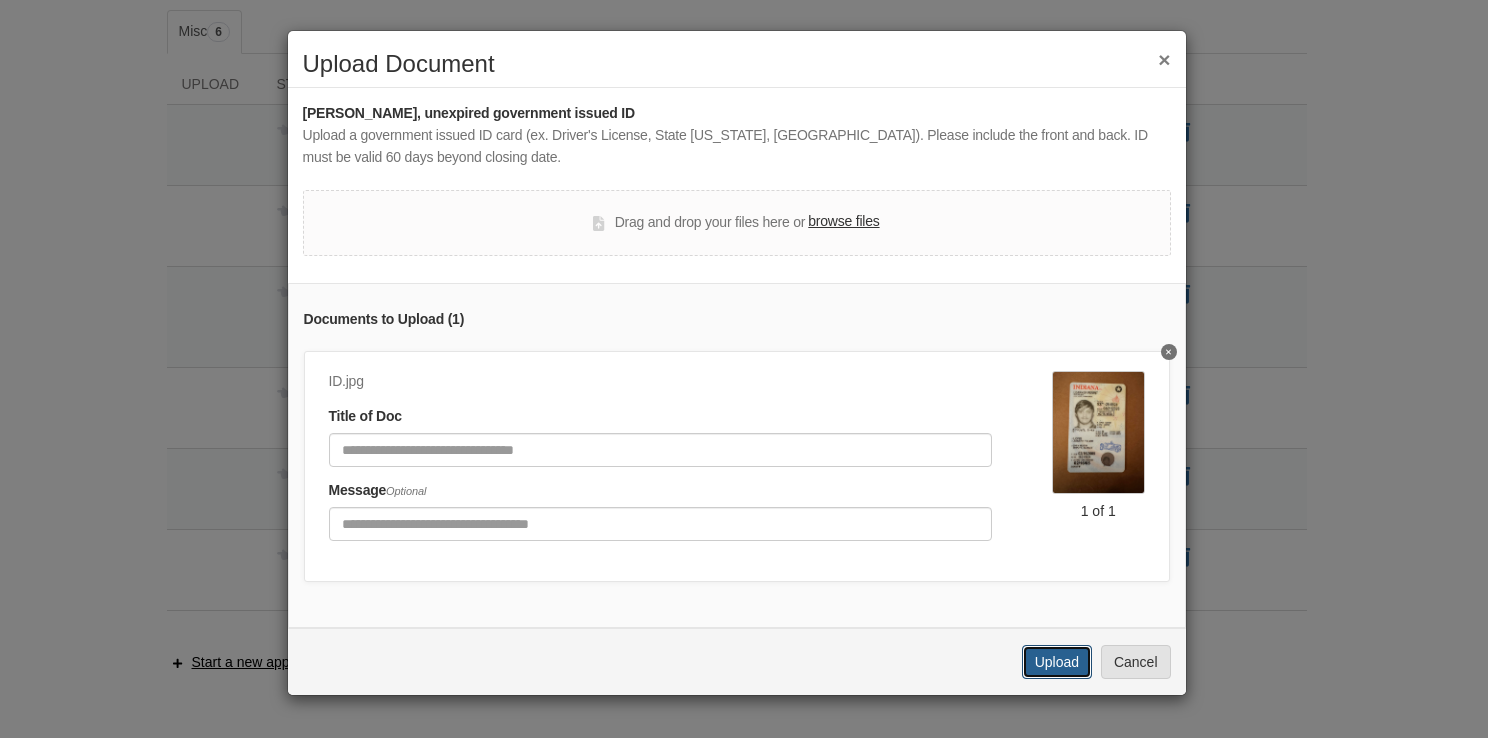 click on "Upload" at bounding box center (1057, 662) 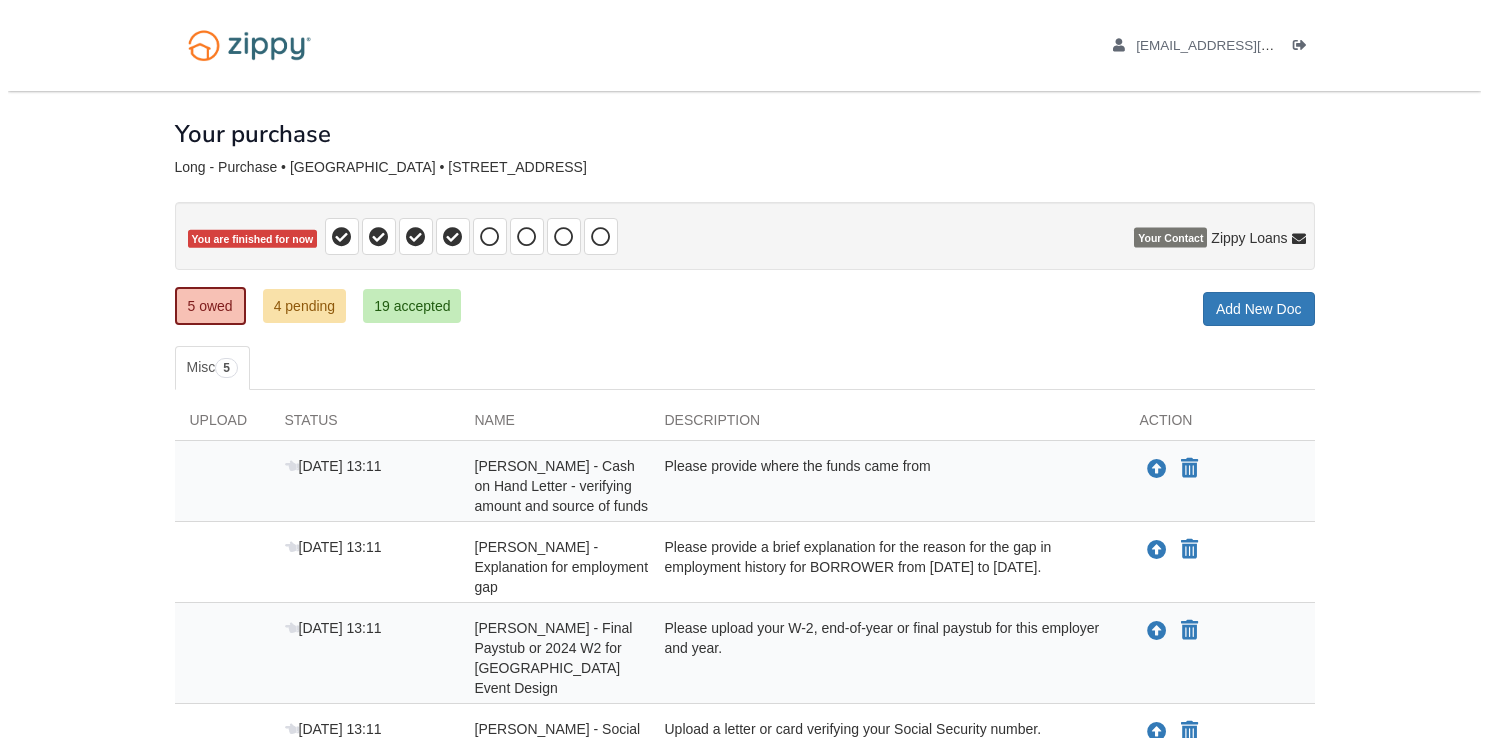 scroll, scrollTop: 286, scrollLeft: 0, axis: vertical 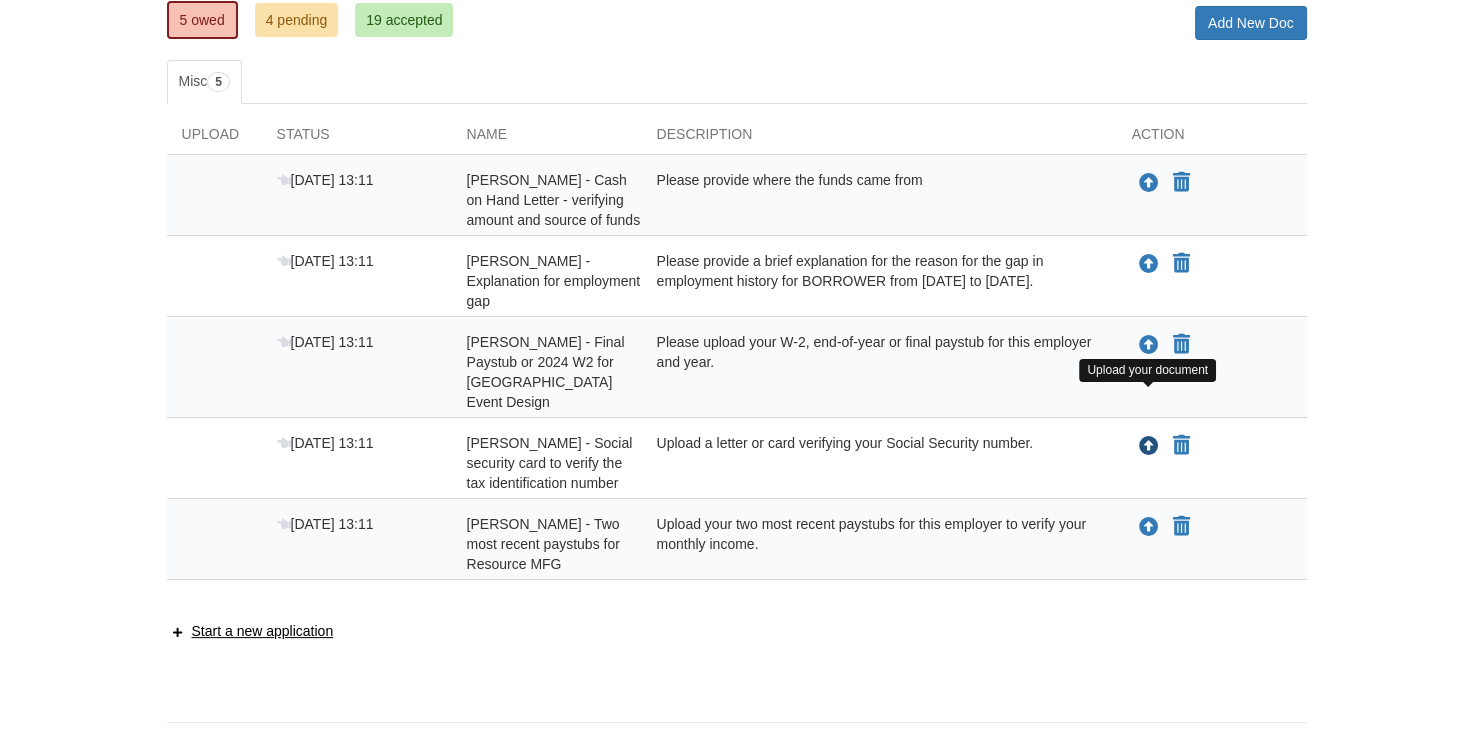 click at bounding box center [1149, 447] 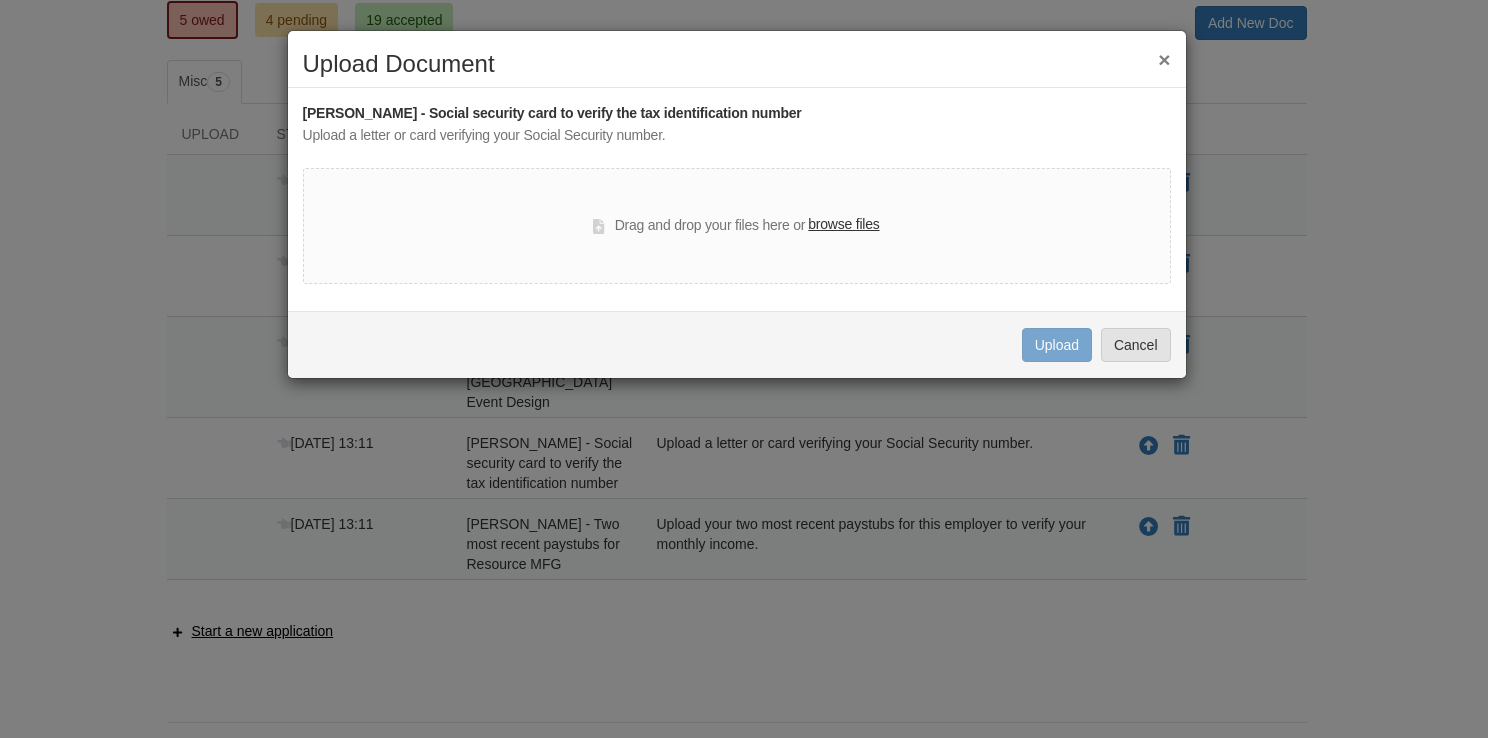 click on "browse files" at bounding box center [843, 225] 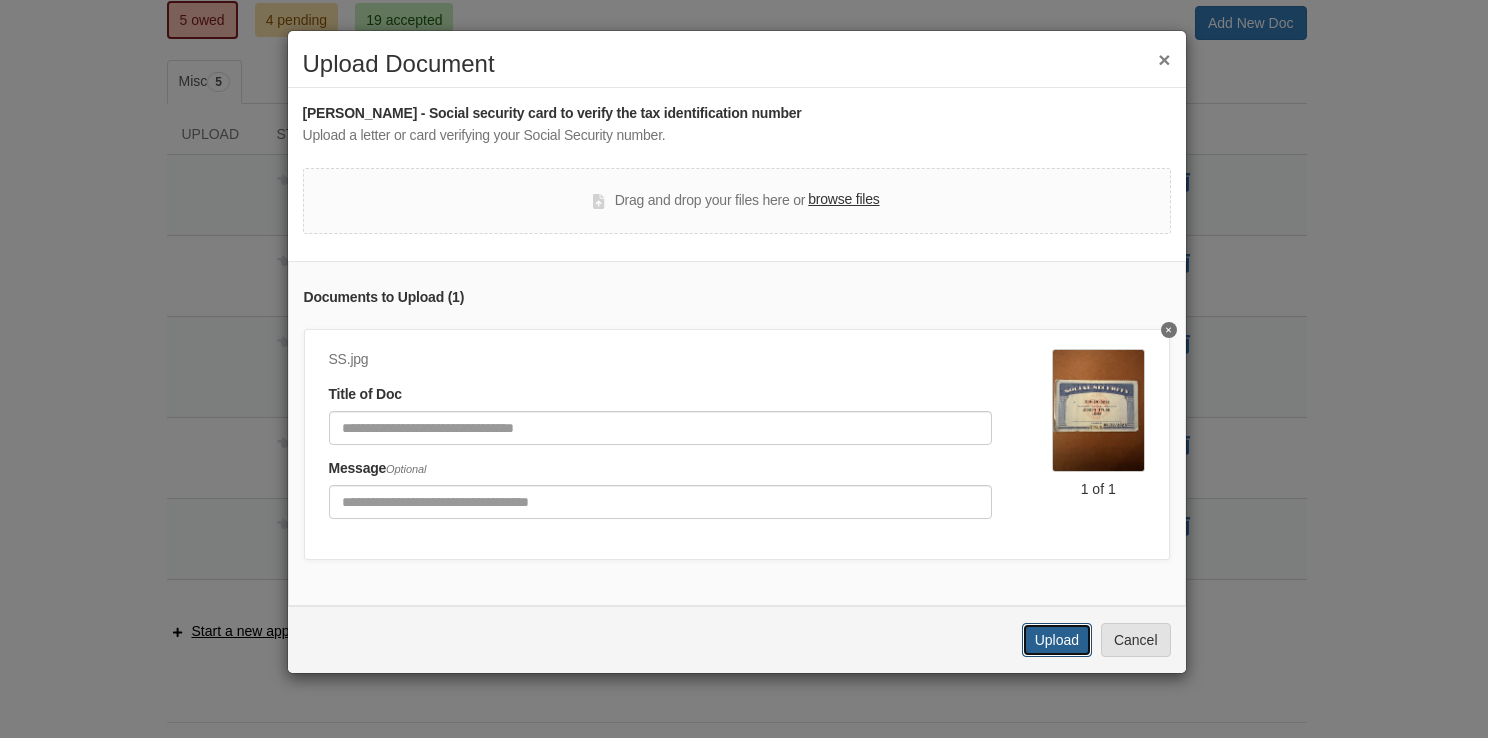click on "Upload" at bounding box center [1057, 640] 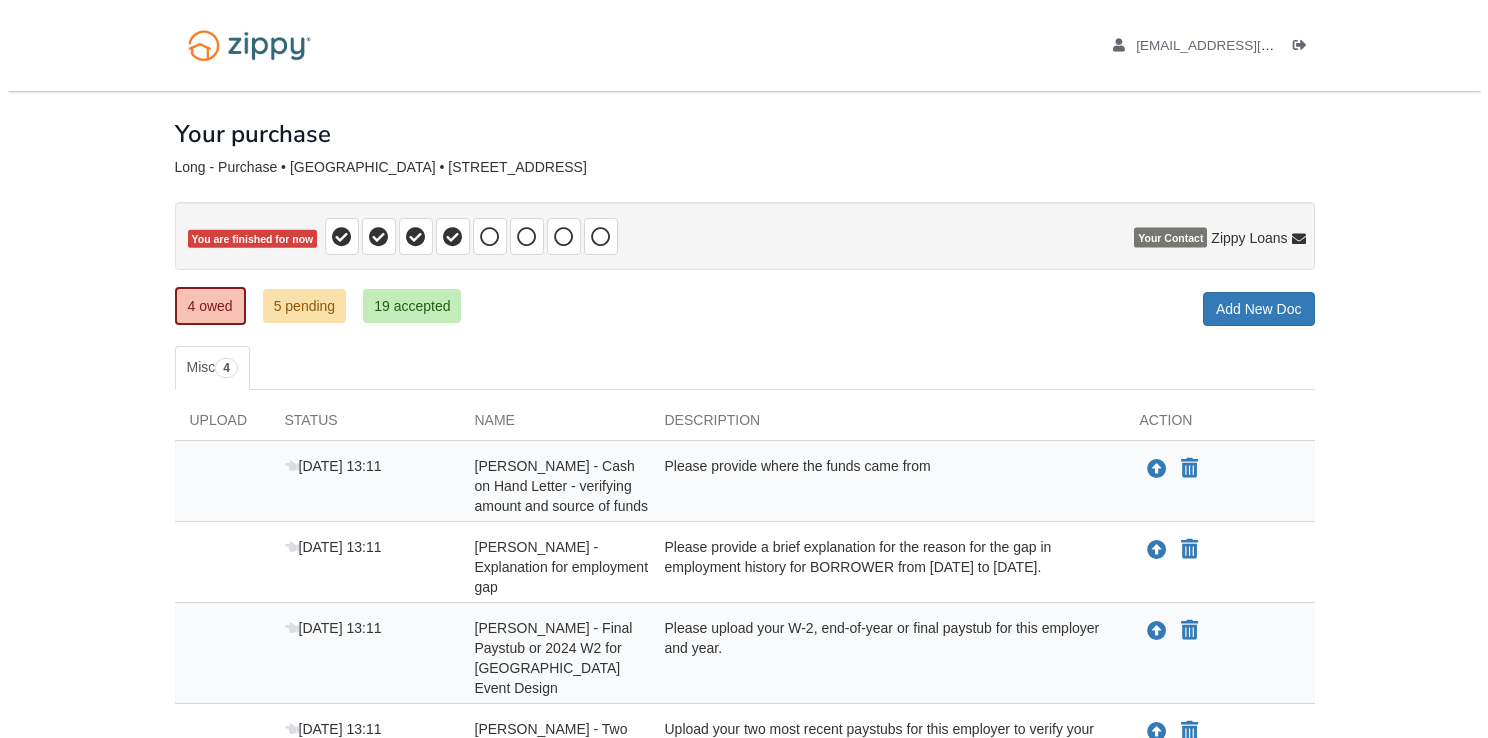 scroll, scrollTop: 164, scrollLeft: 0, axis: vertical 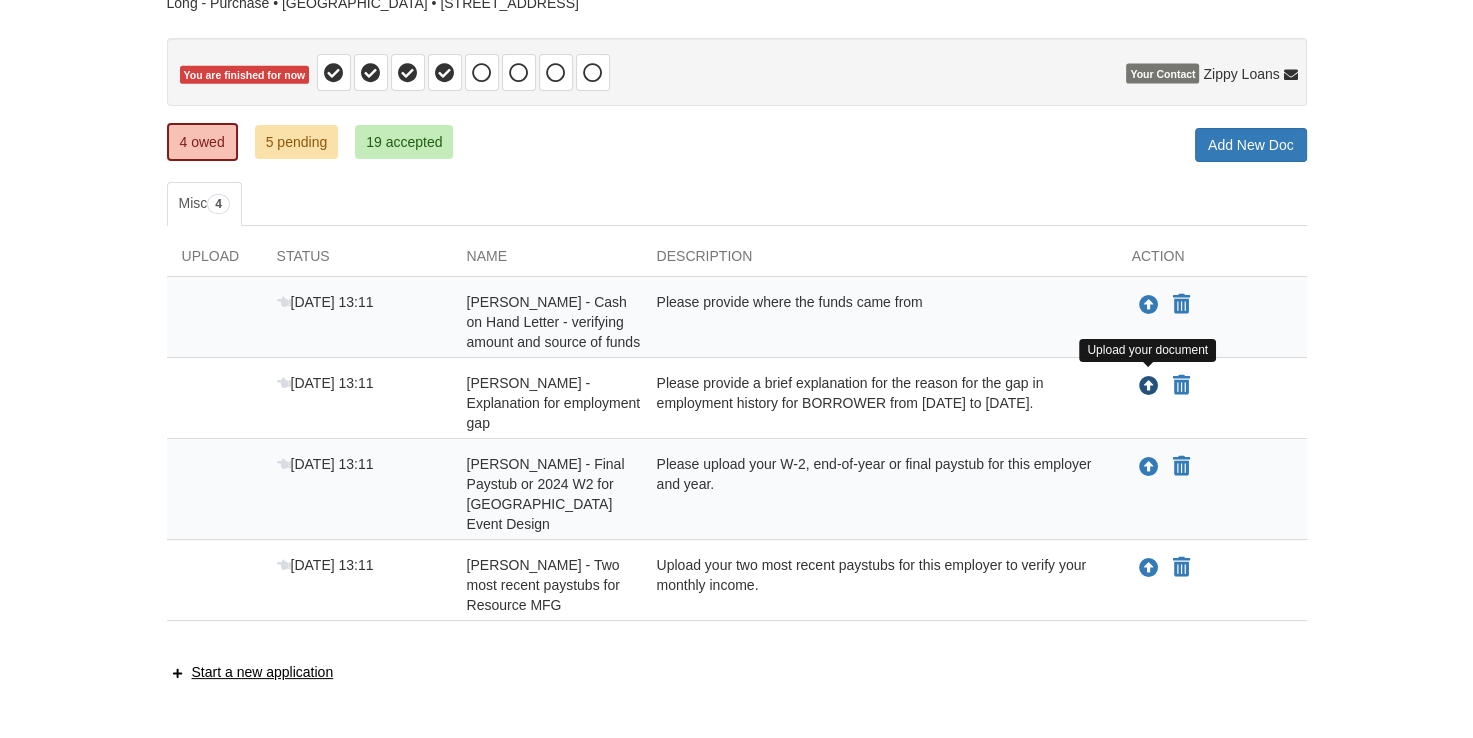 click at bounding box center [1149, 387] 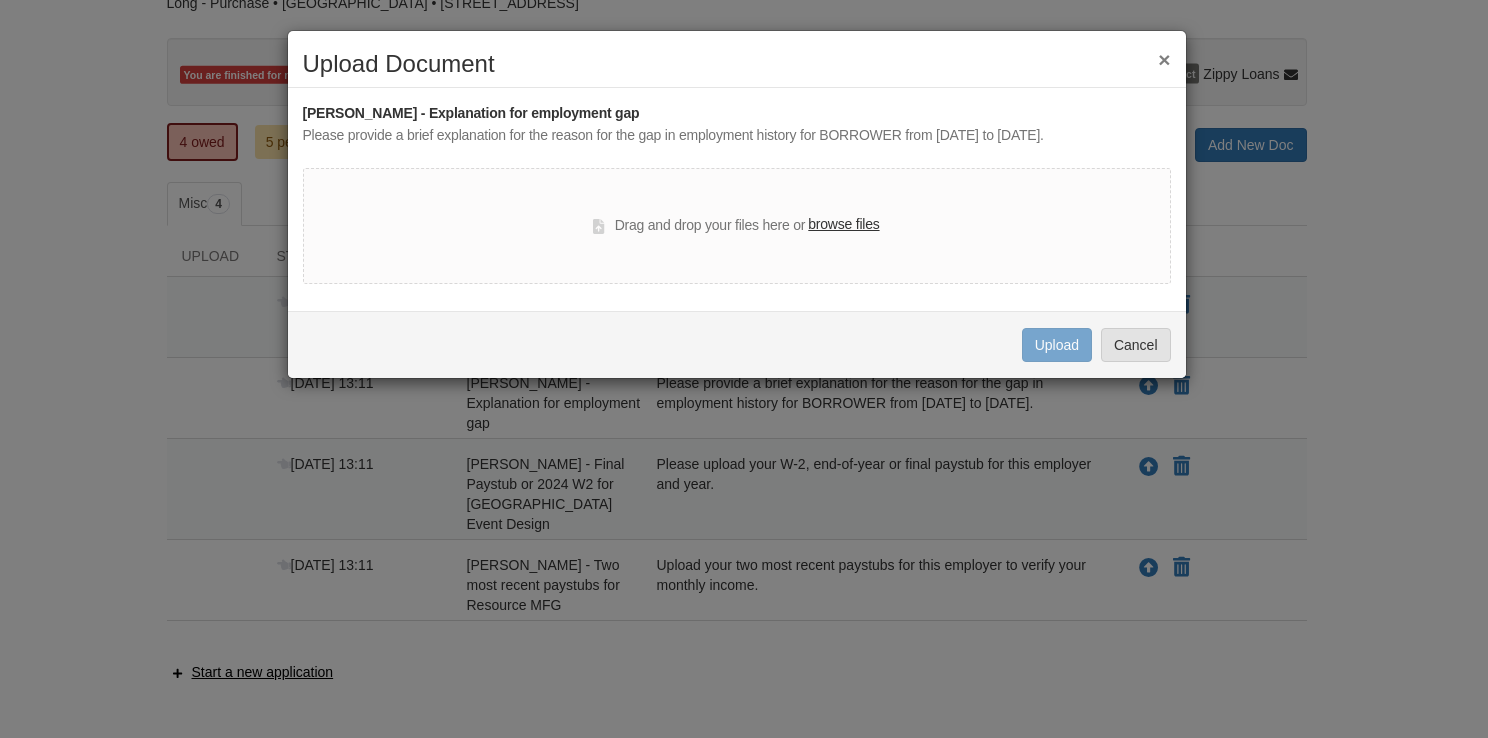 click on "browse files" at bounding box center (843, 225) 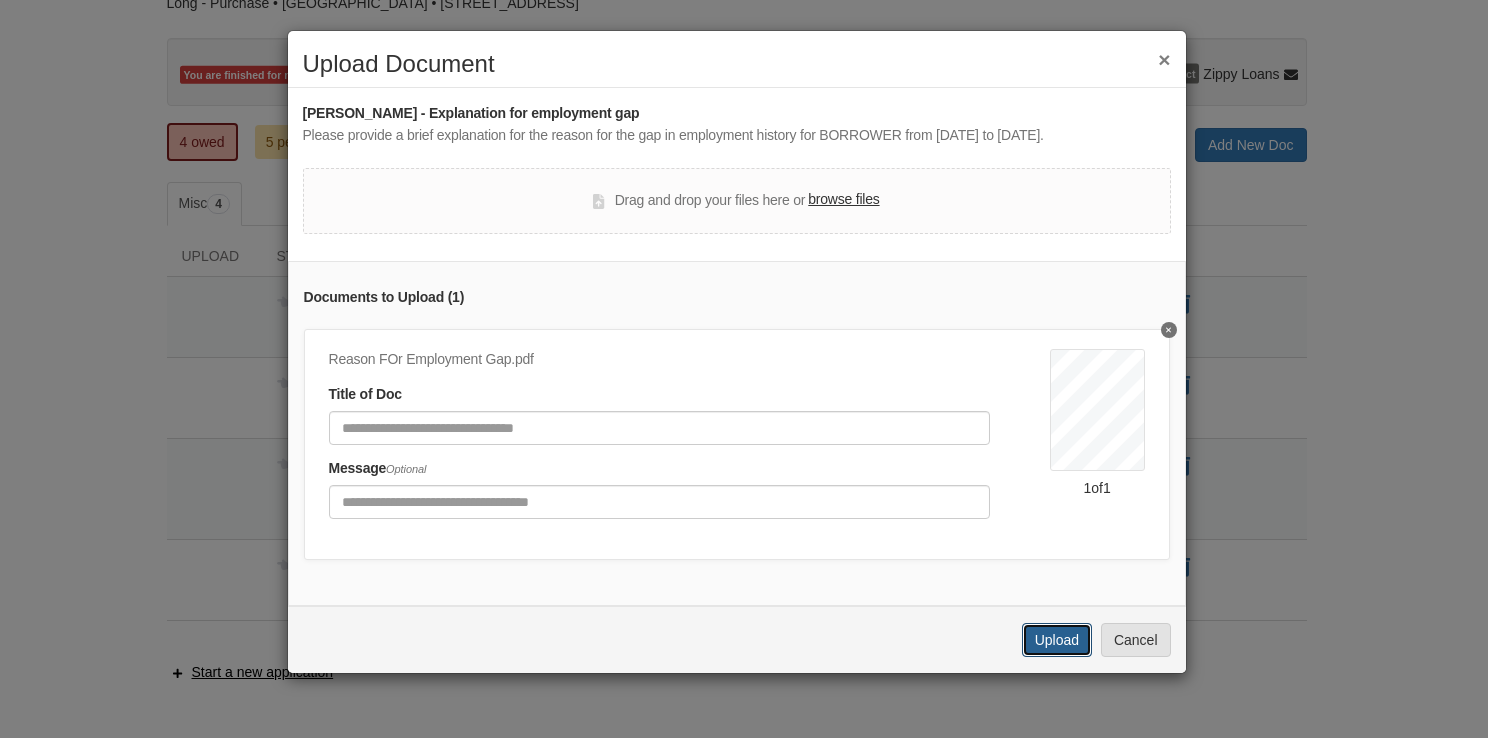 click on "Upload" at bounding box center (1057, 640) 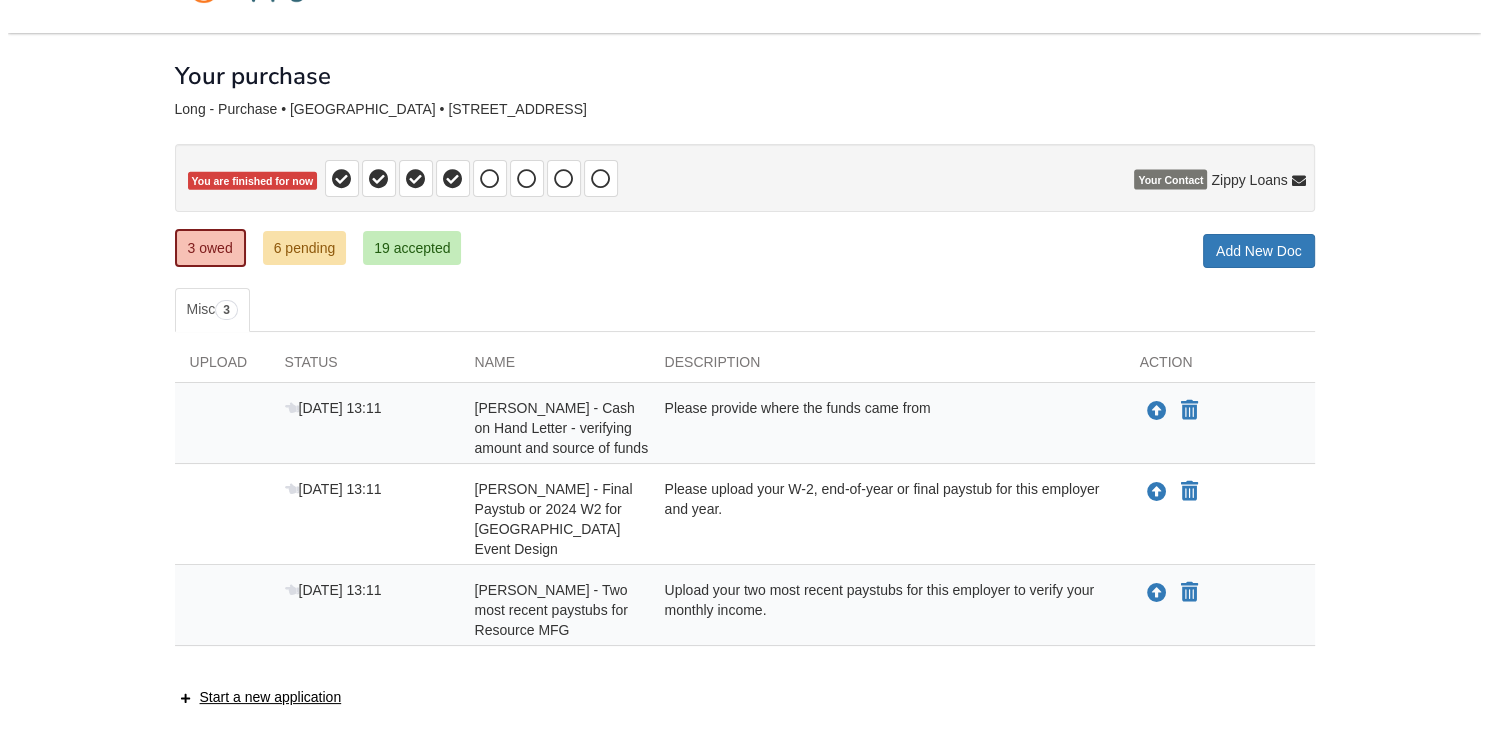 scroll, scrollTop: 62, scrollLeft: 0, axis: vertical 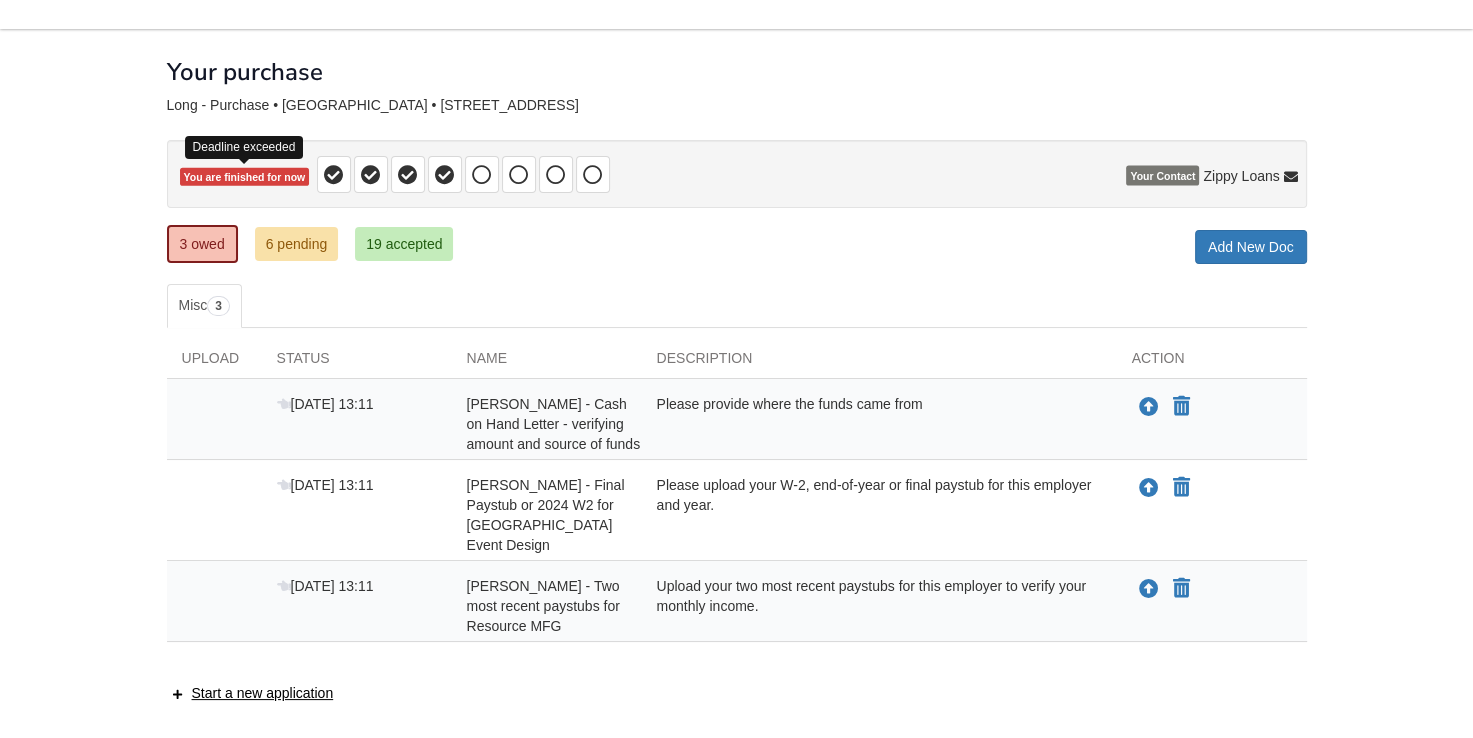 click on "You are finished for now" at bounding box center [245, 177] 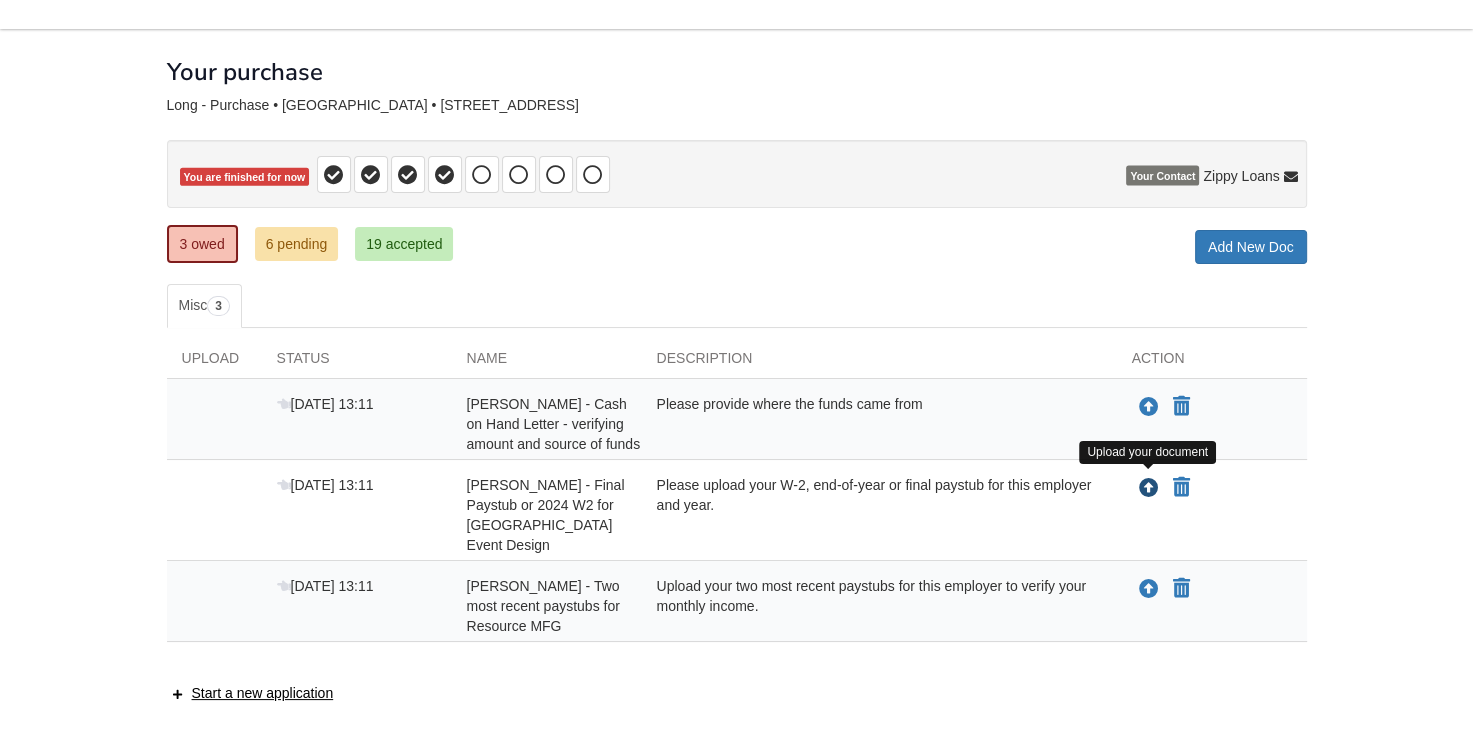 click at bounding box center (1149, 489) 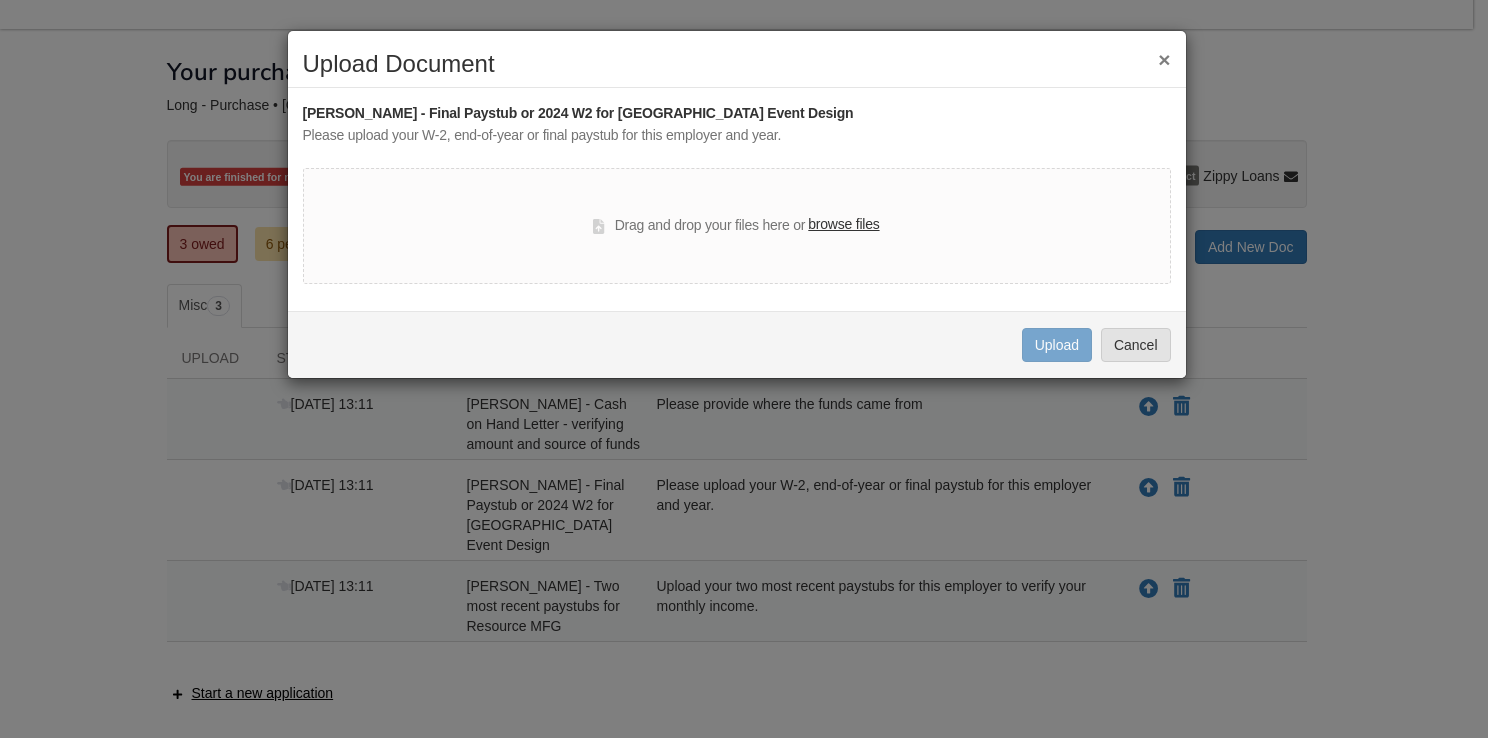 click on "browse files" at bounding box center [843, 225] 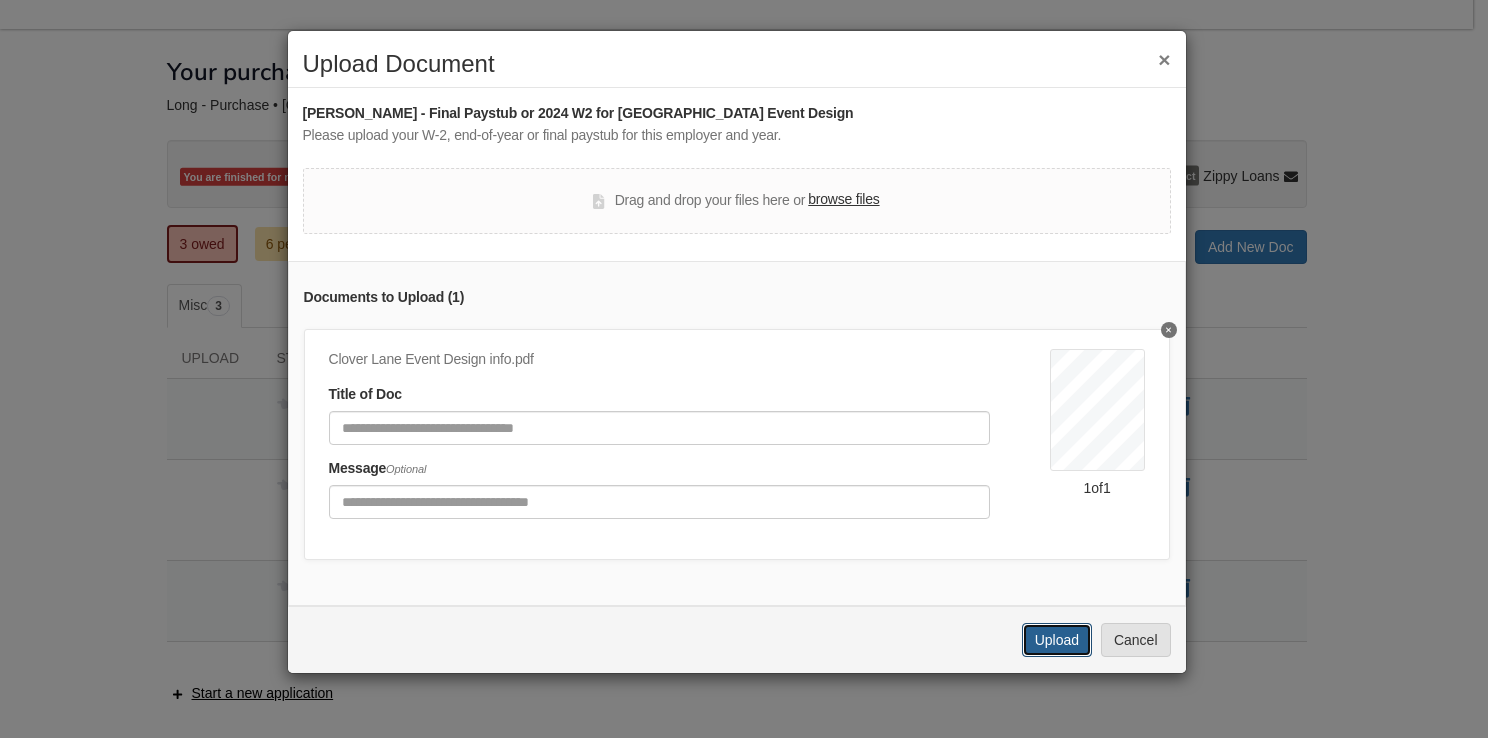 click on "Upload" at bounding box center [1057, 640] 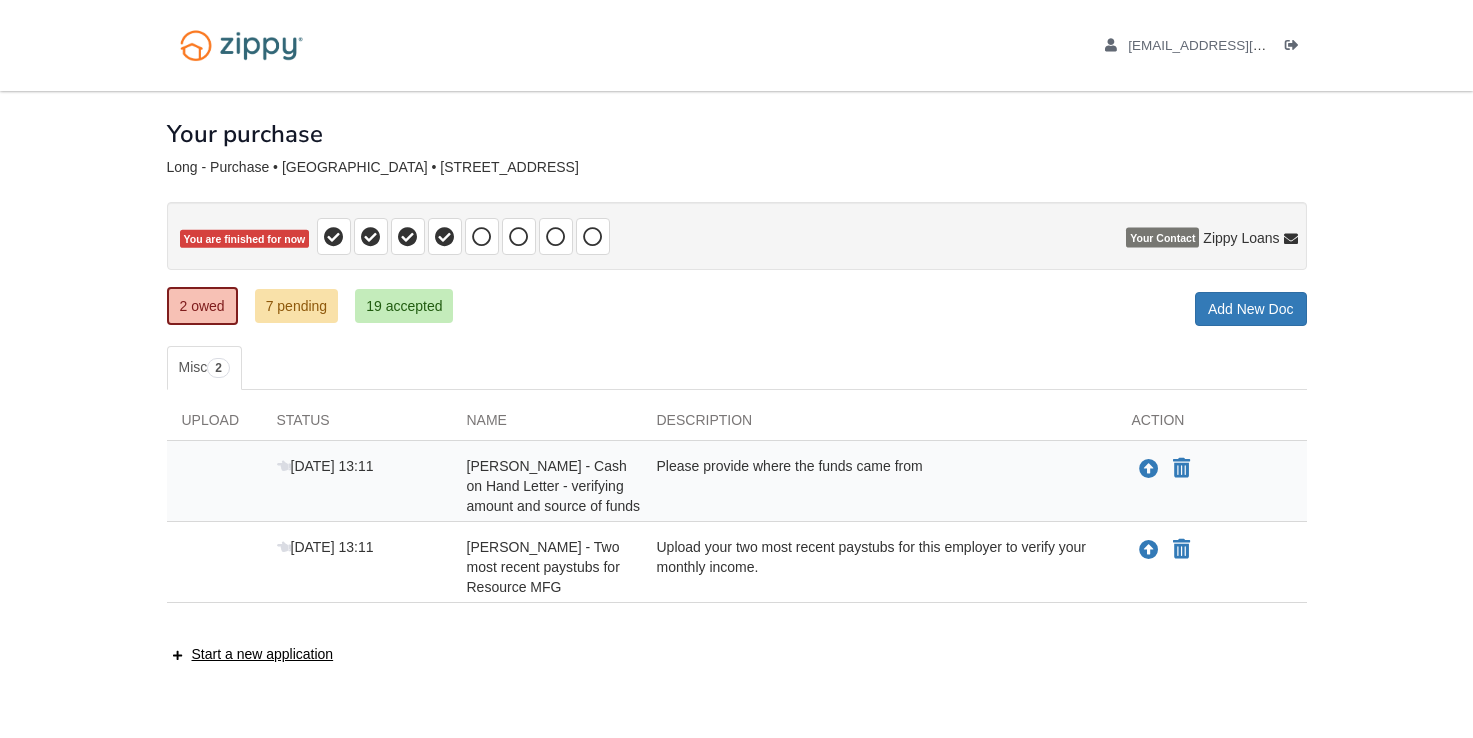 scroll, scrollTop: 62, scrollLeft: 0, axis: vertical 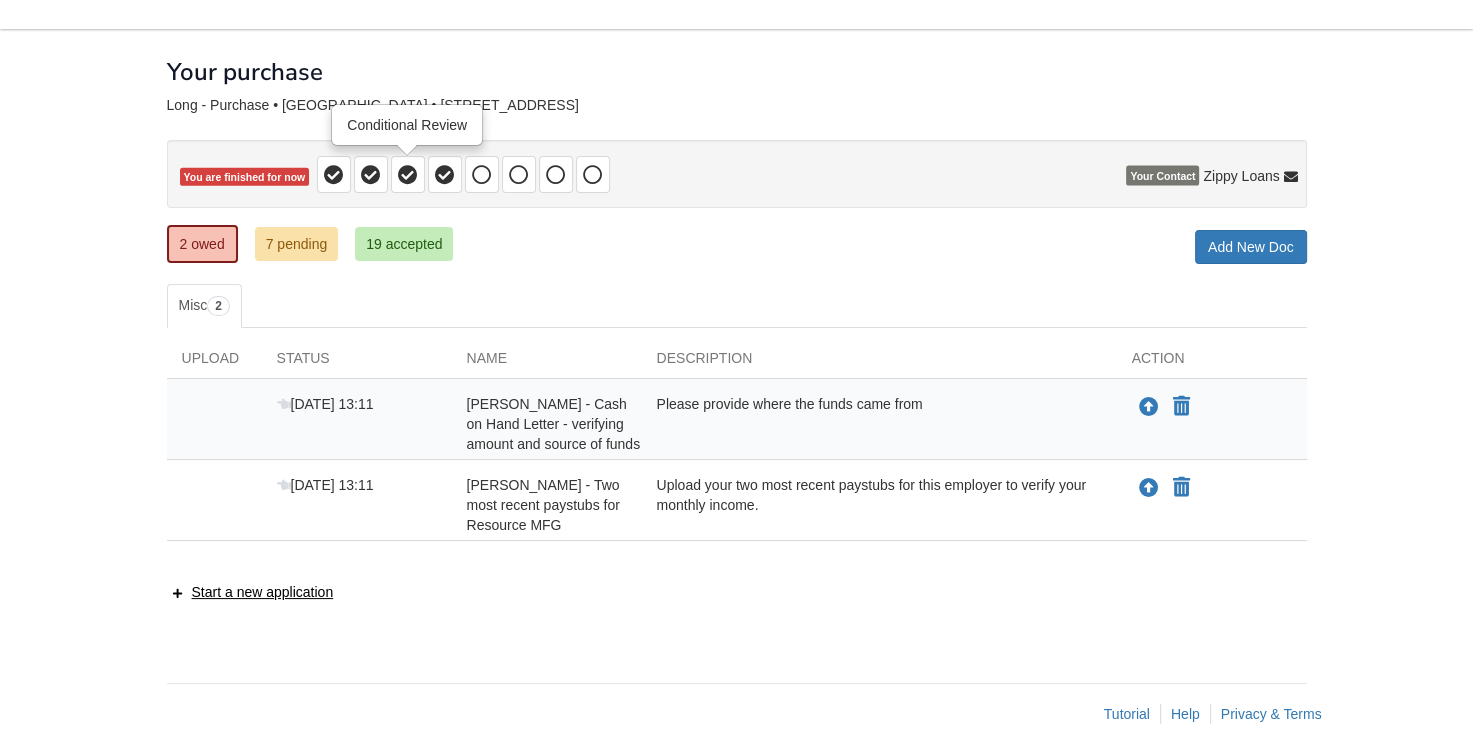 click at bounding box center (408, 175) 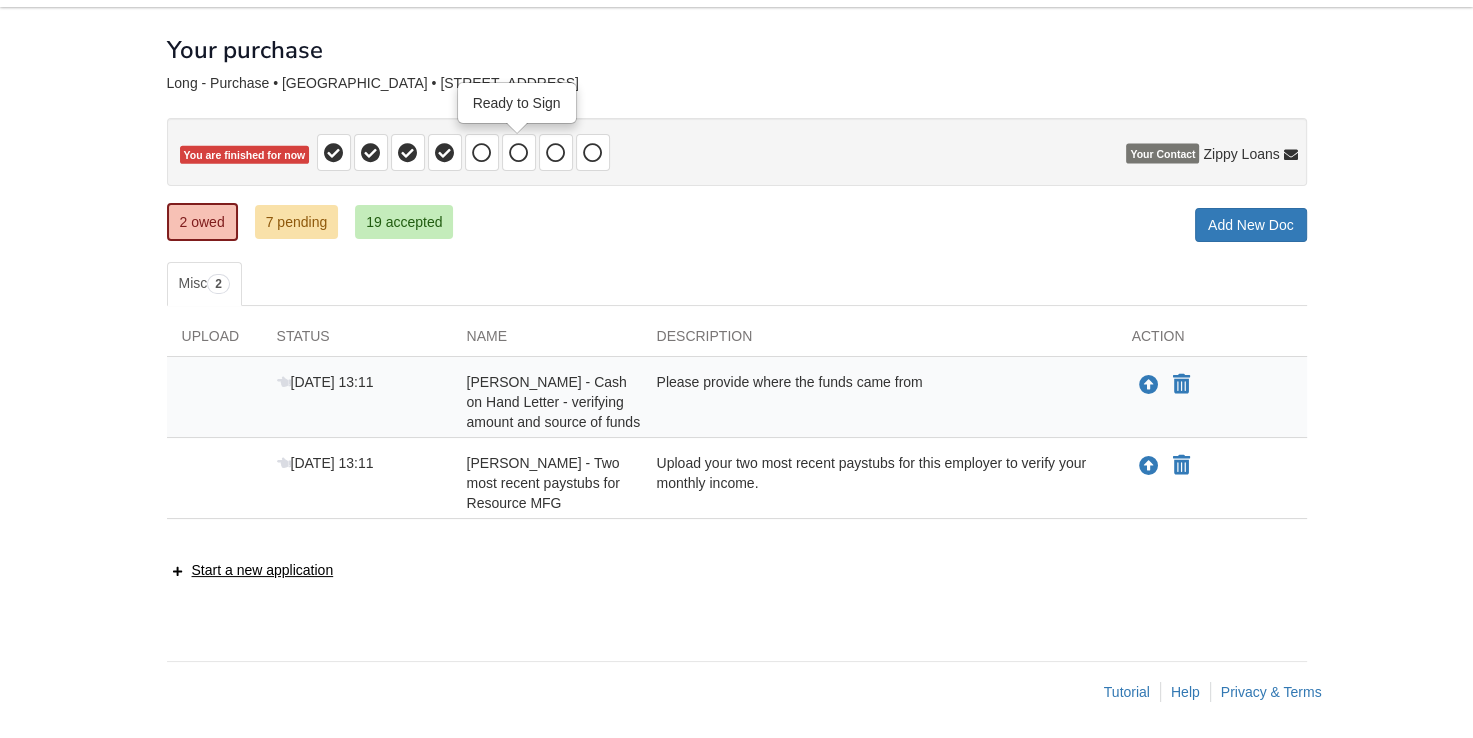 scroll, scrollTop: 0, scrollLeft: 0, axis: both 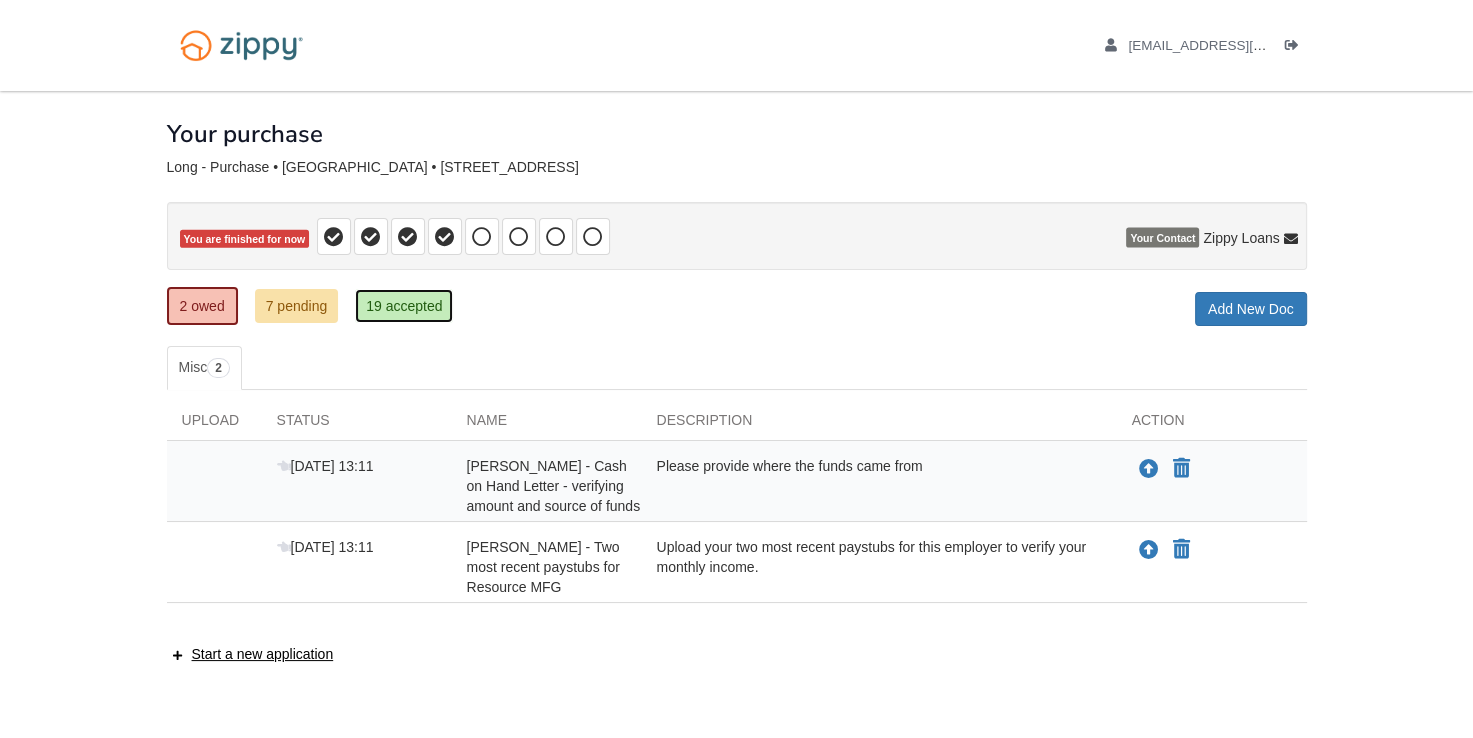 click on "19 accepted" at bounding box center (404, 306) 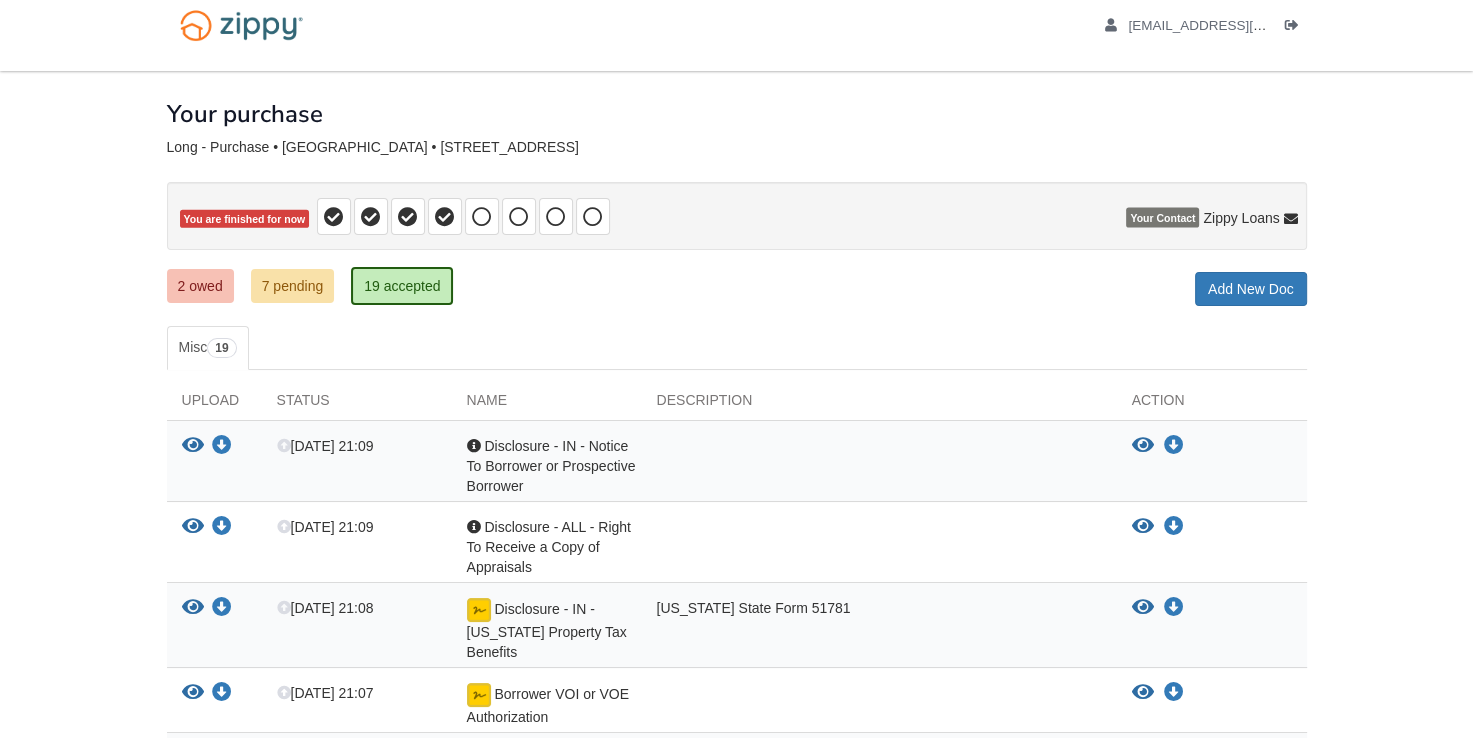 scroll, scrollTop: 0, scrollLeft: 0, axis: both 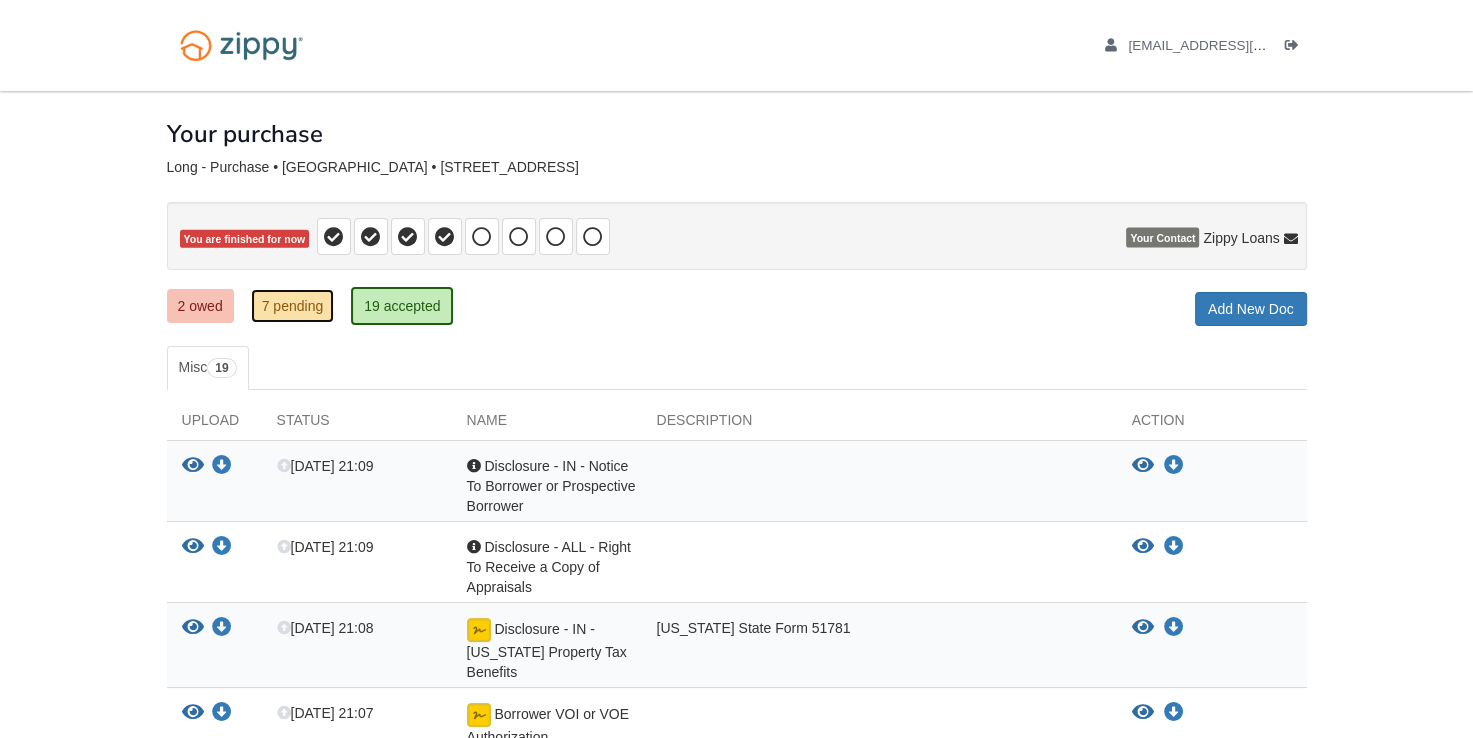 click on "7 pending" at bounding box center (293, 306) 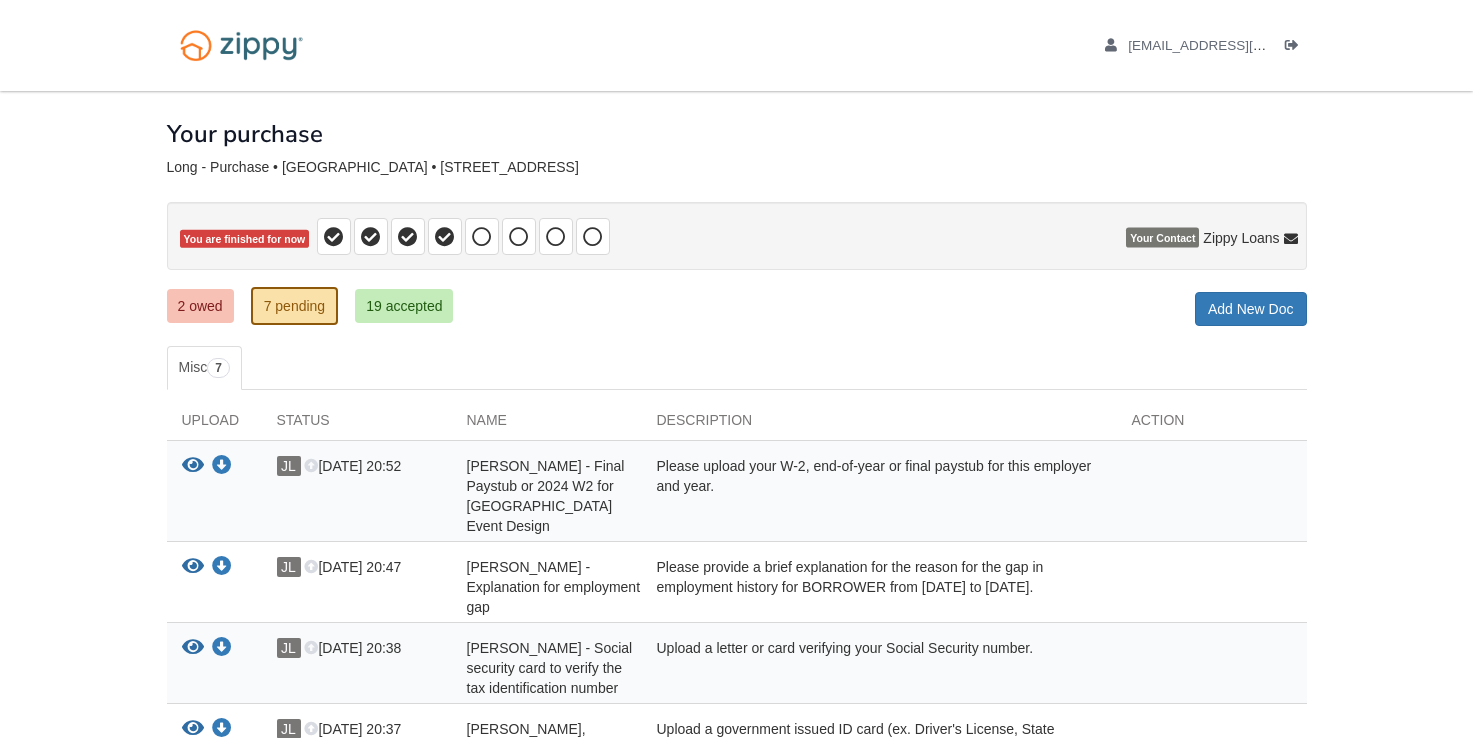 scroll, scrollTop: 0, scrollLeft: 0, axis: both 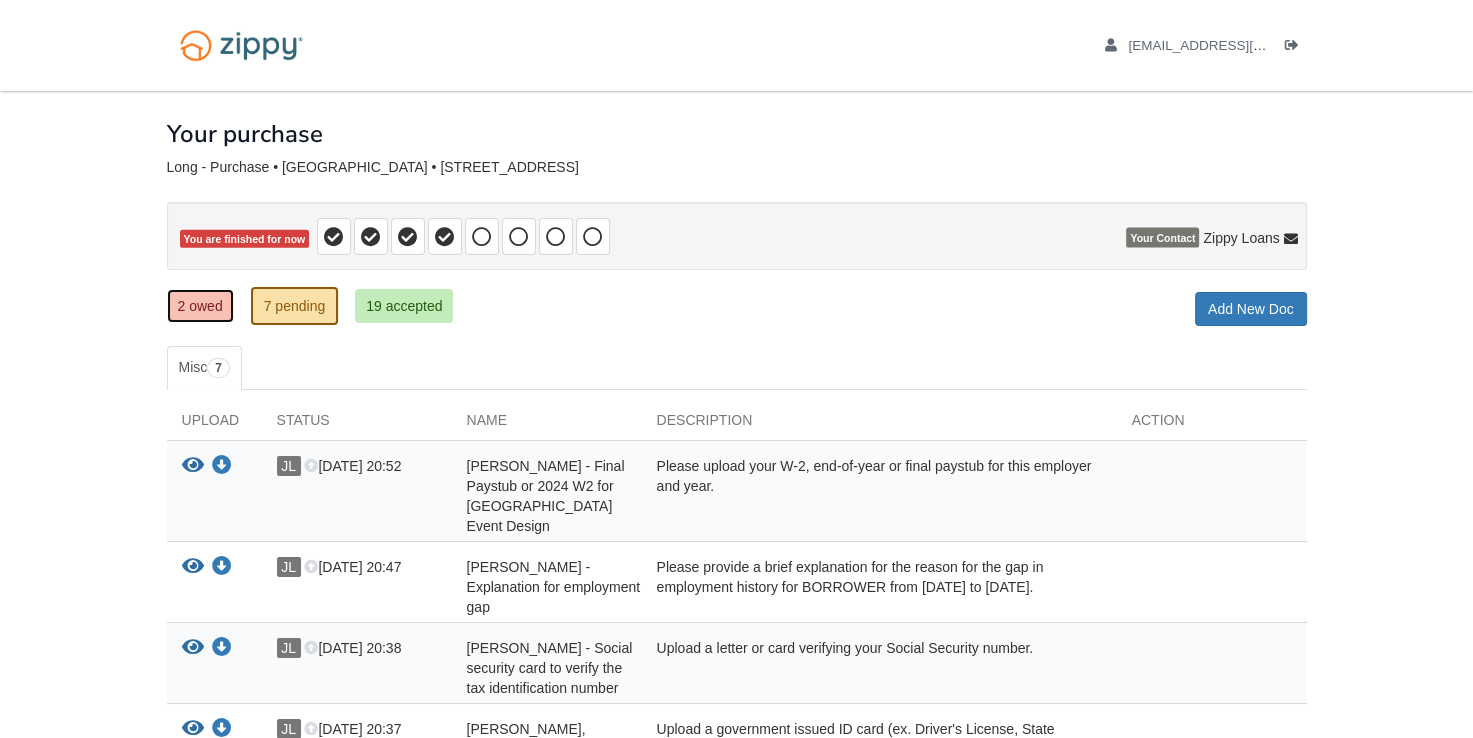 click on "2 owed" at bounding box center [200, 306] 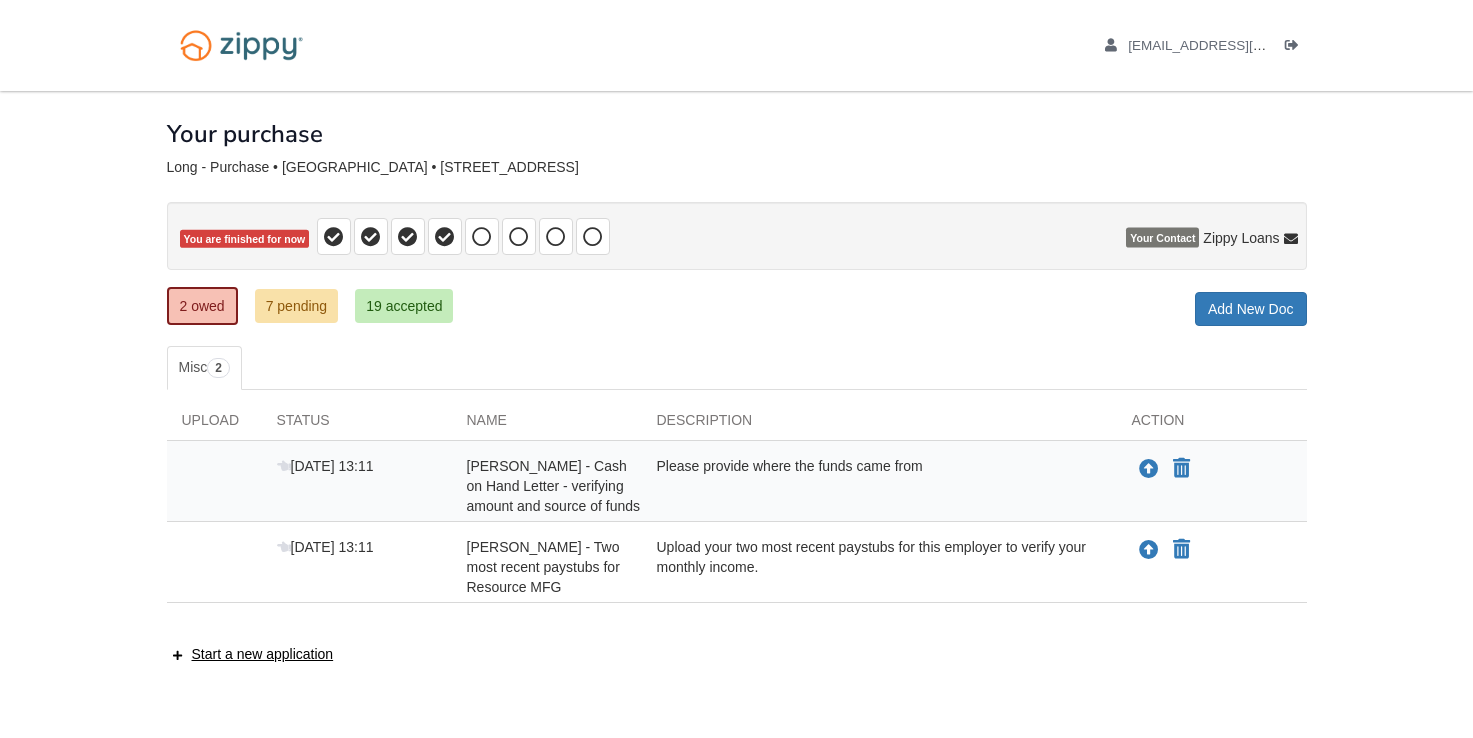 scroll, scrollTop: 0, scrollLeft: 0, axis: both 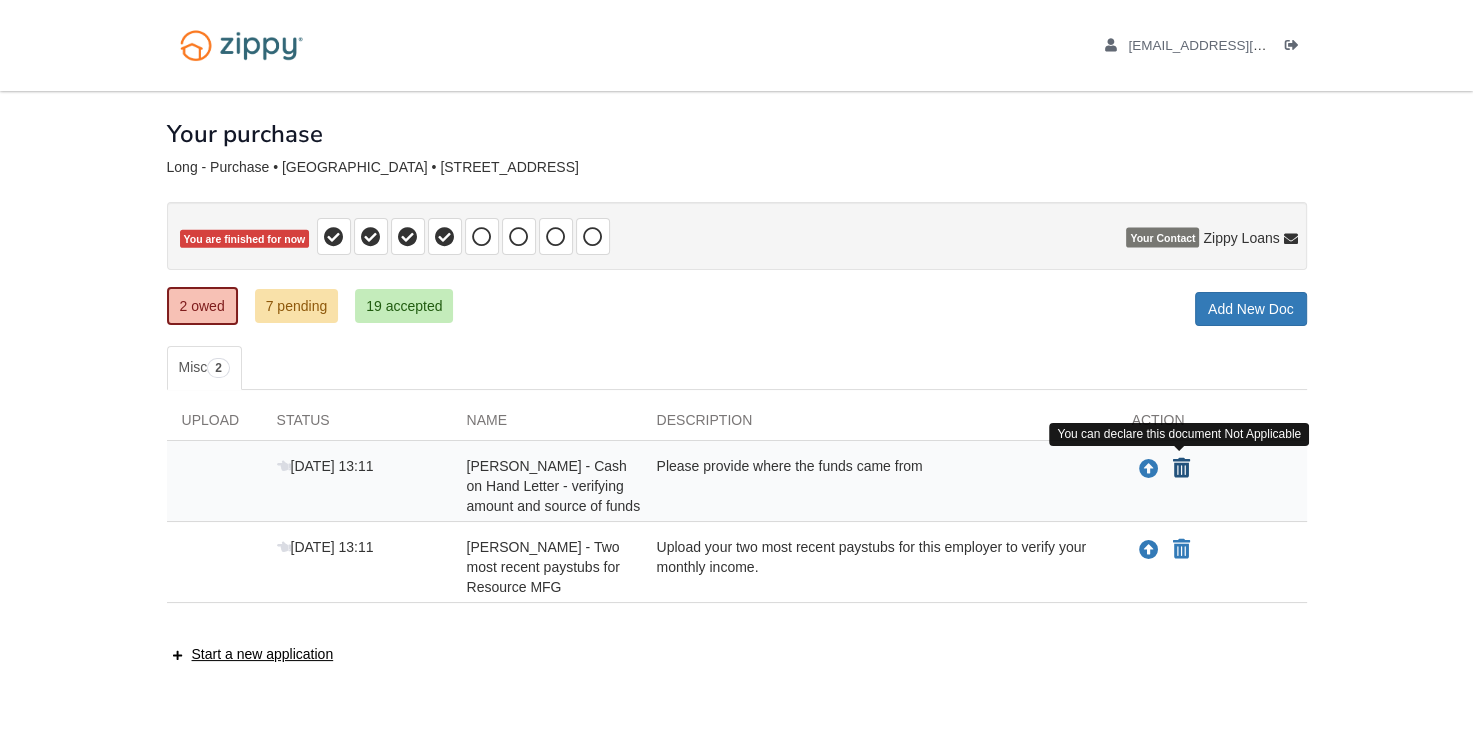 click at bounding box center (1181, 469) 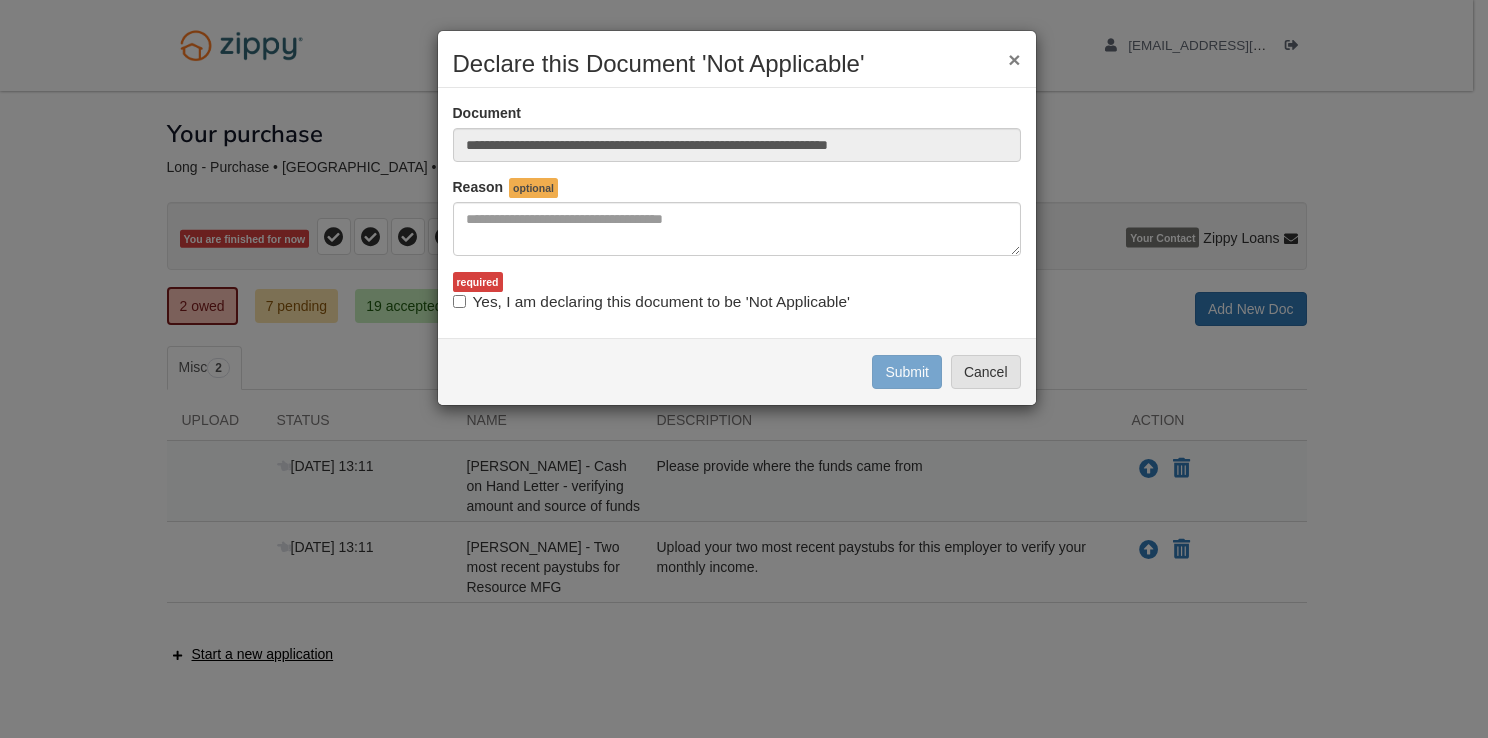 click on "Yes, I am declaring this document to be 'Not
Applicable'" at bounding box center [651, 302] 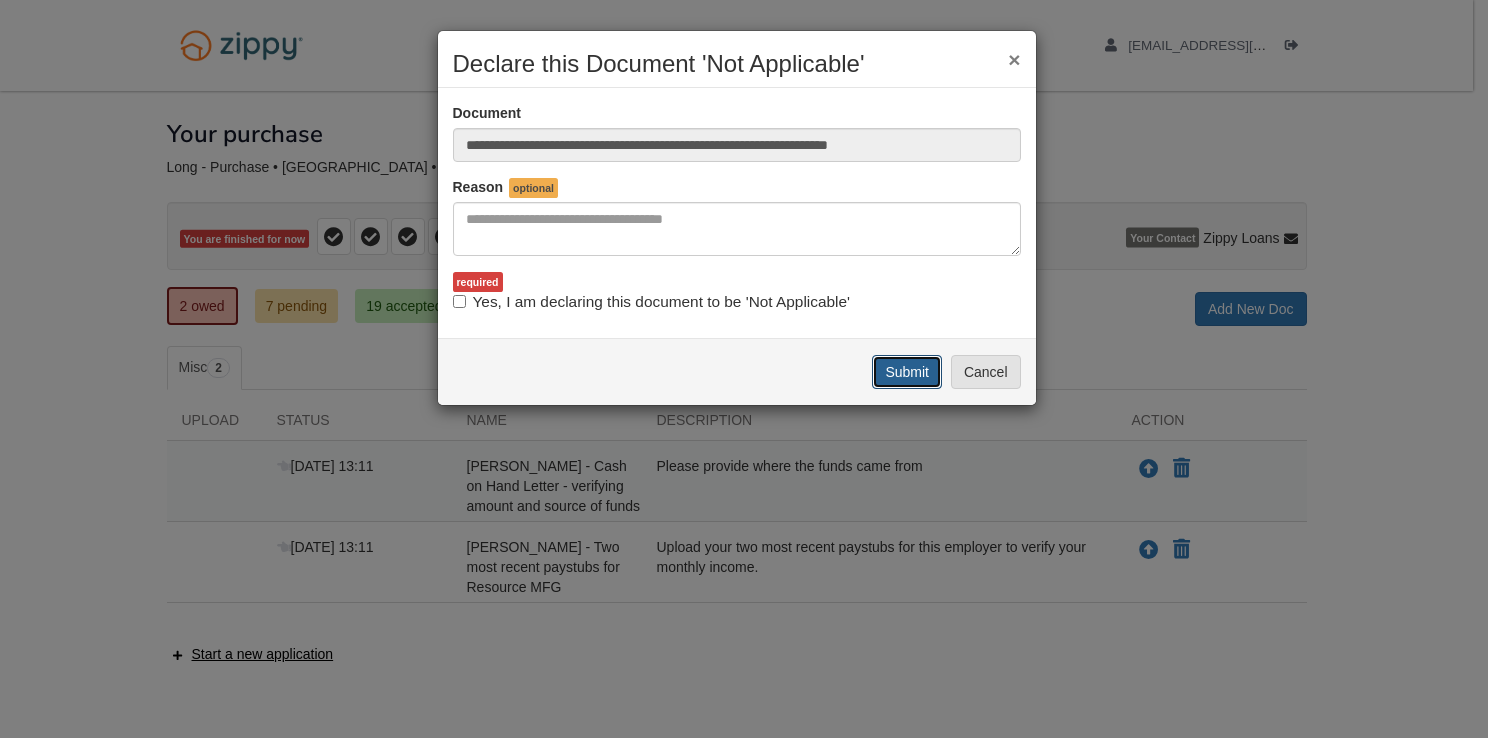 click on "Submit" at bounding box center [907, 372] 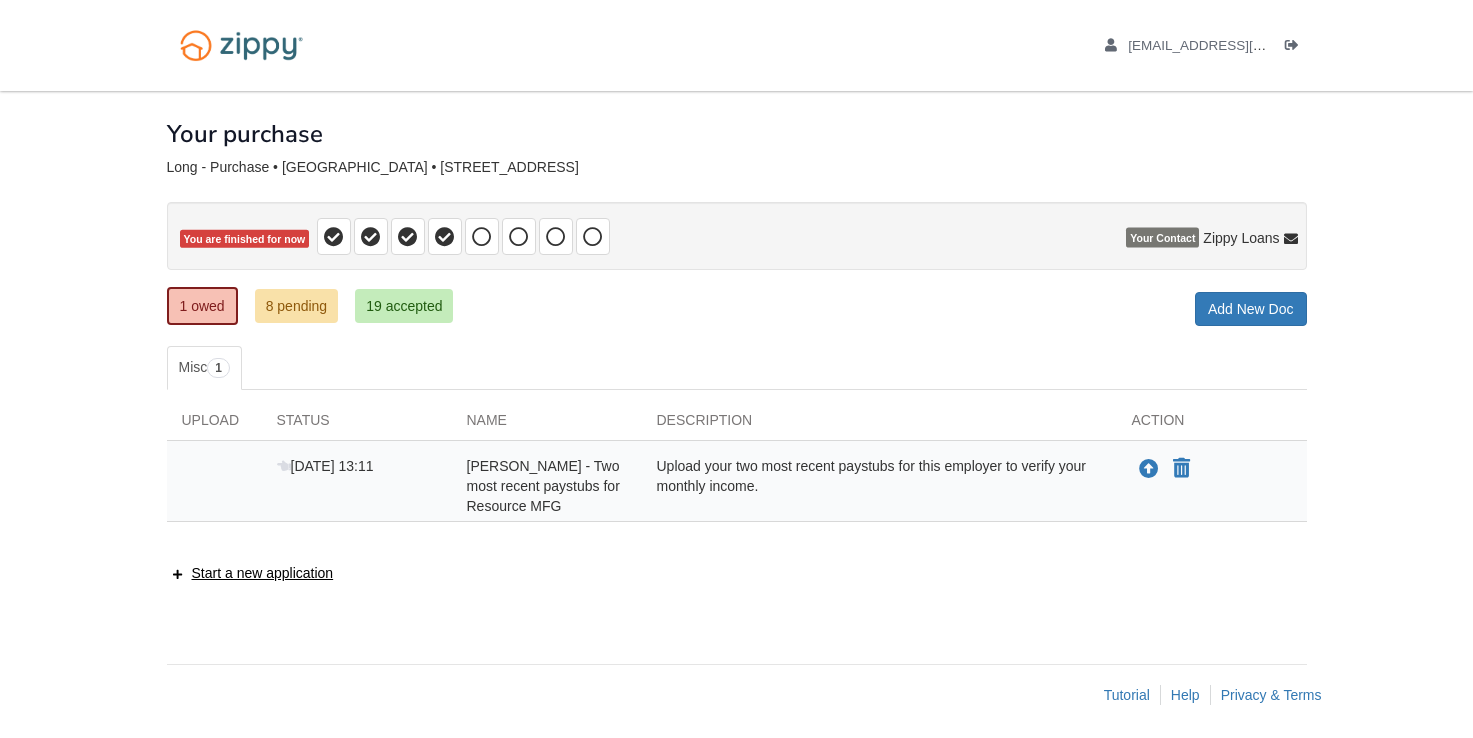 scroll, scrollTop: 0, scrollLeft: 0, axis: both 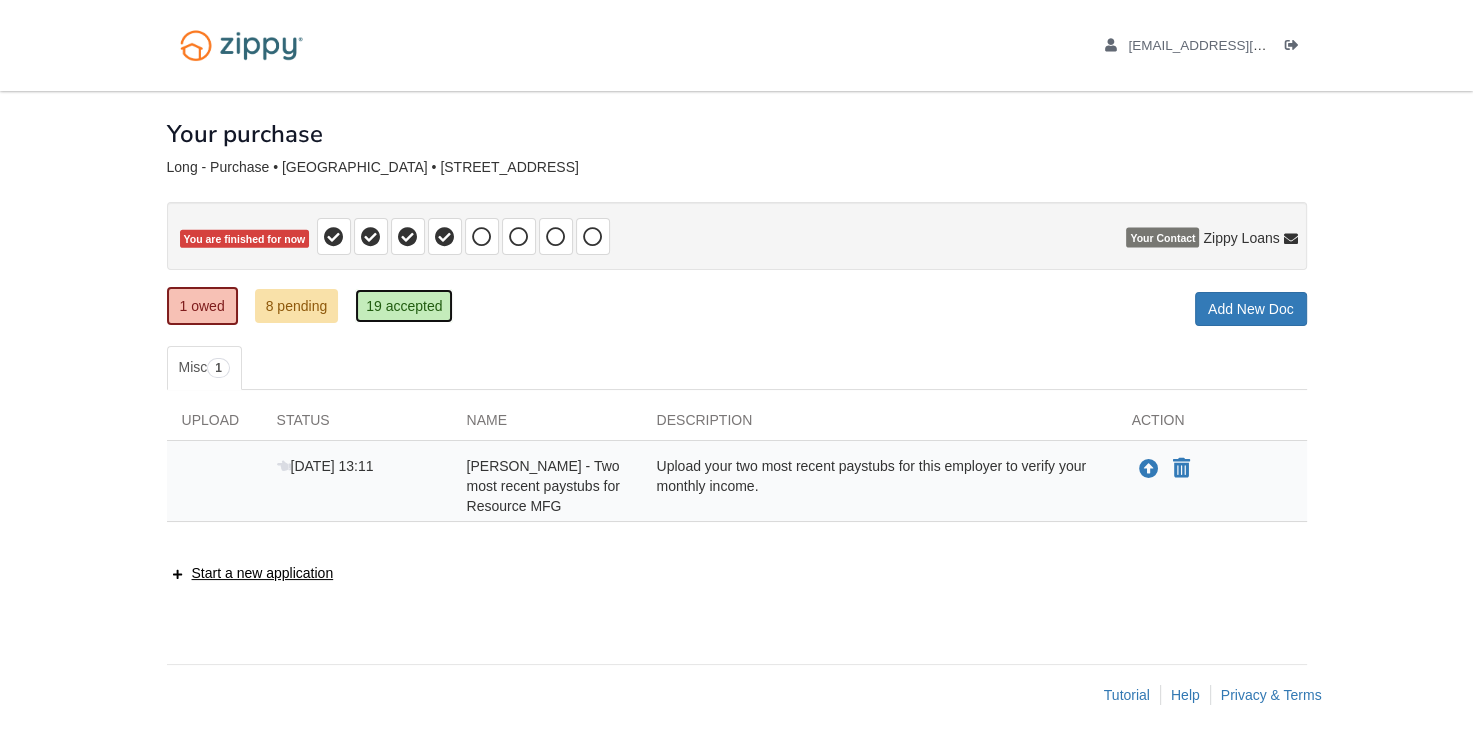 click on "19 accepted" at bounding box center (404, 306) 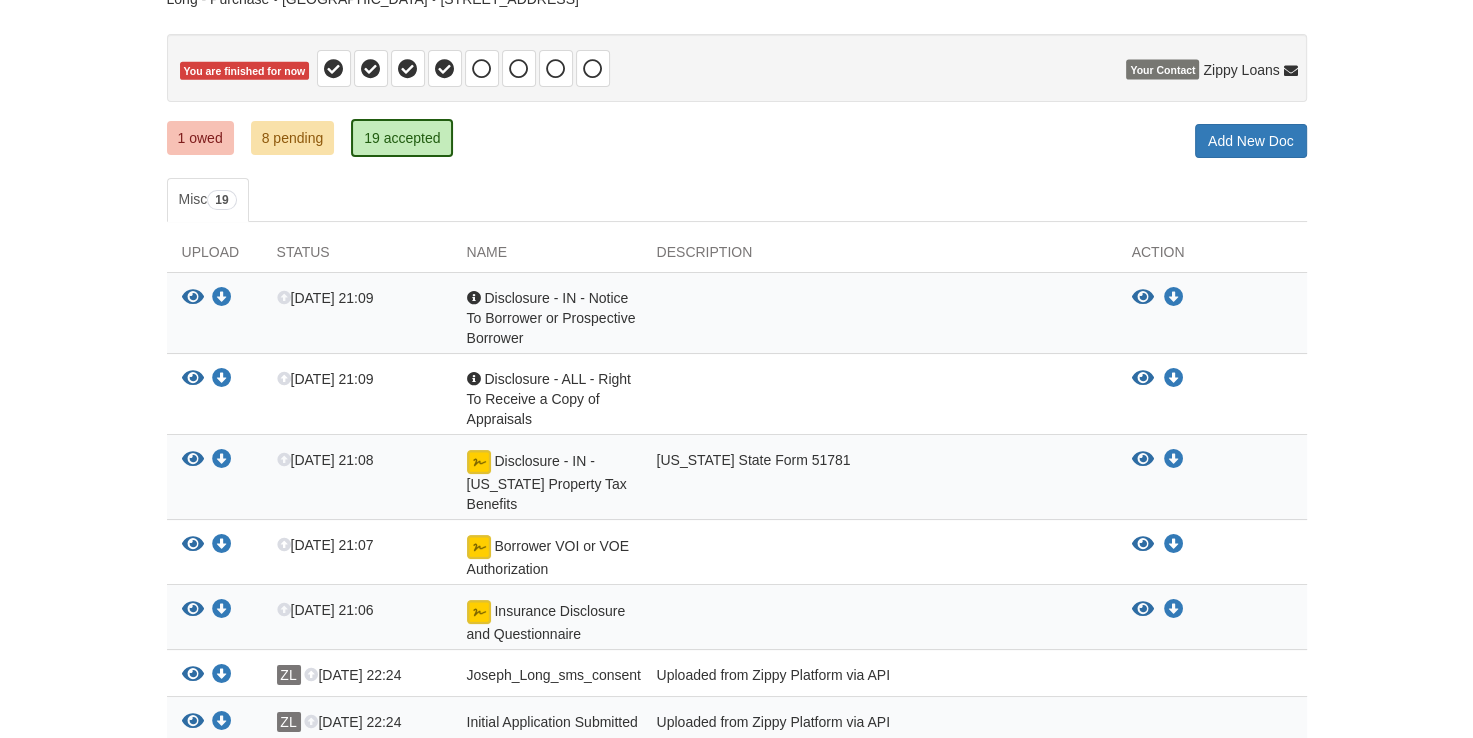 scroll, scrollTop: 0, scrollLeft: 0, axis: both 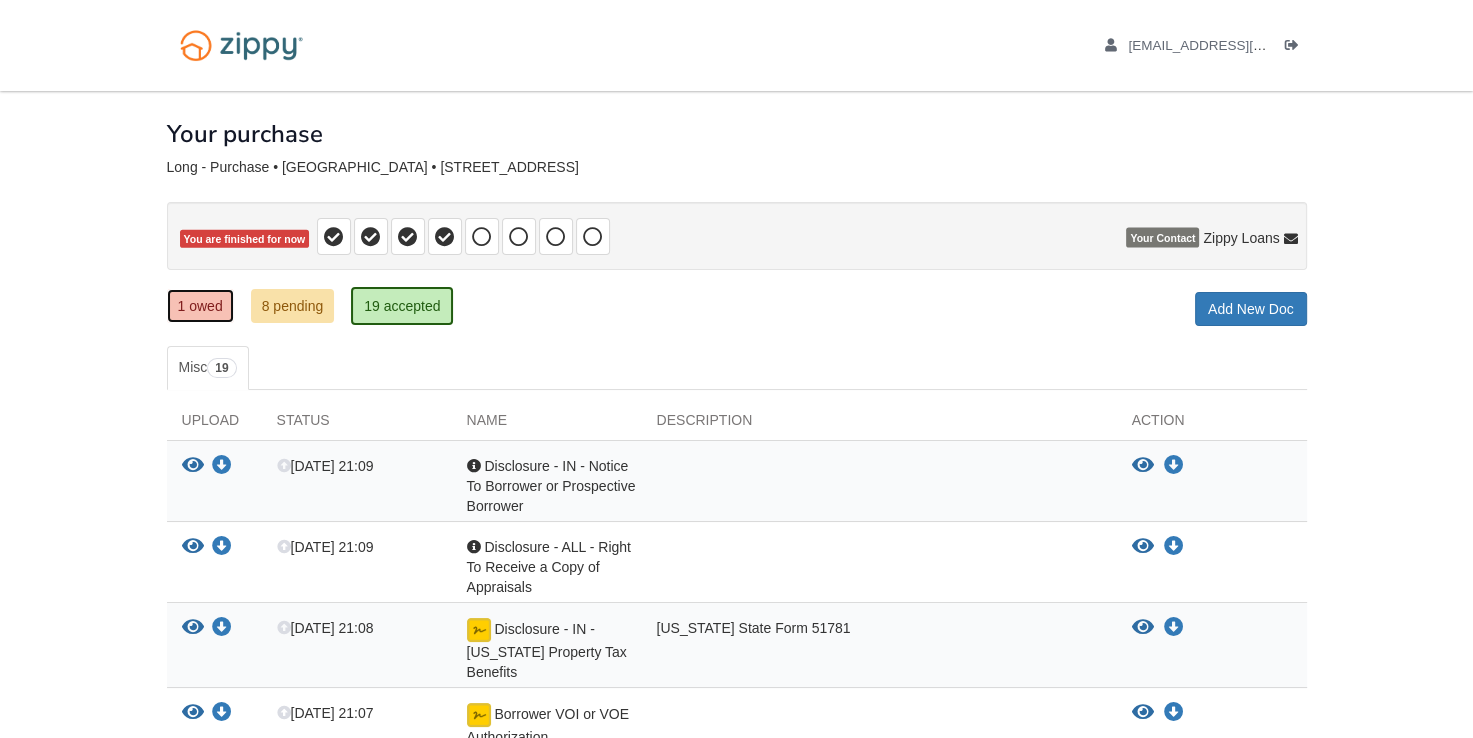 click on "1 owed" at bounding box center [200, 306] 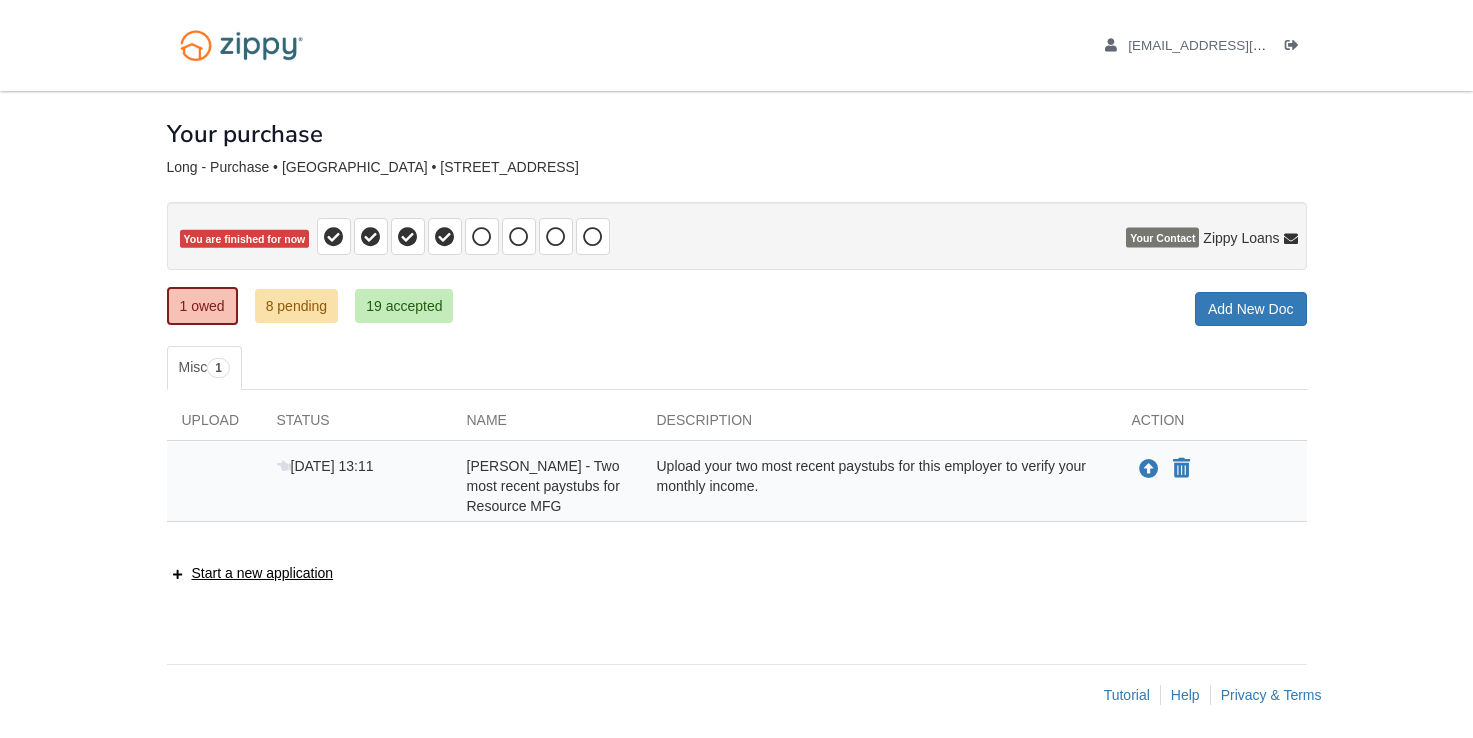 scroll, scrollTop: 0, scrollLeft: 0, axis: both 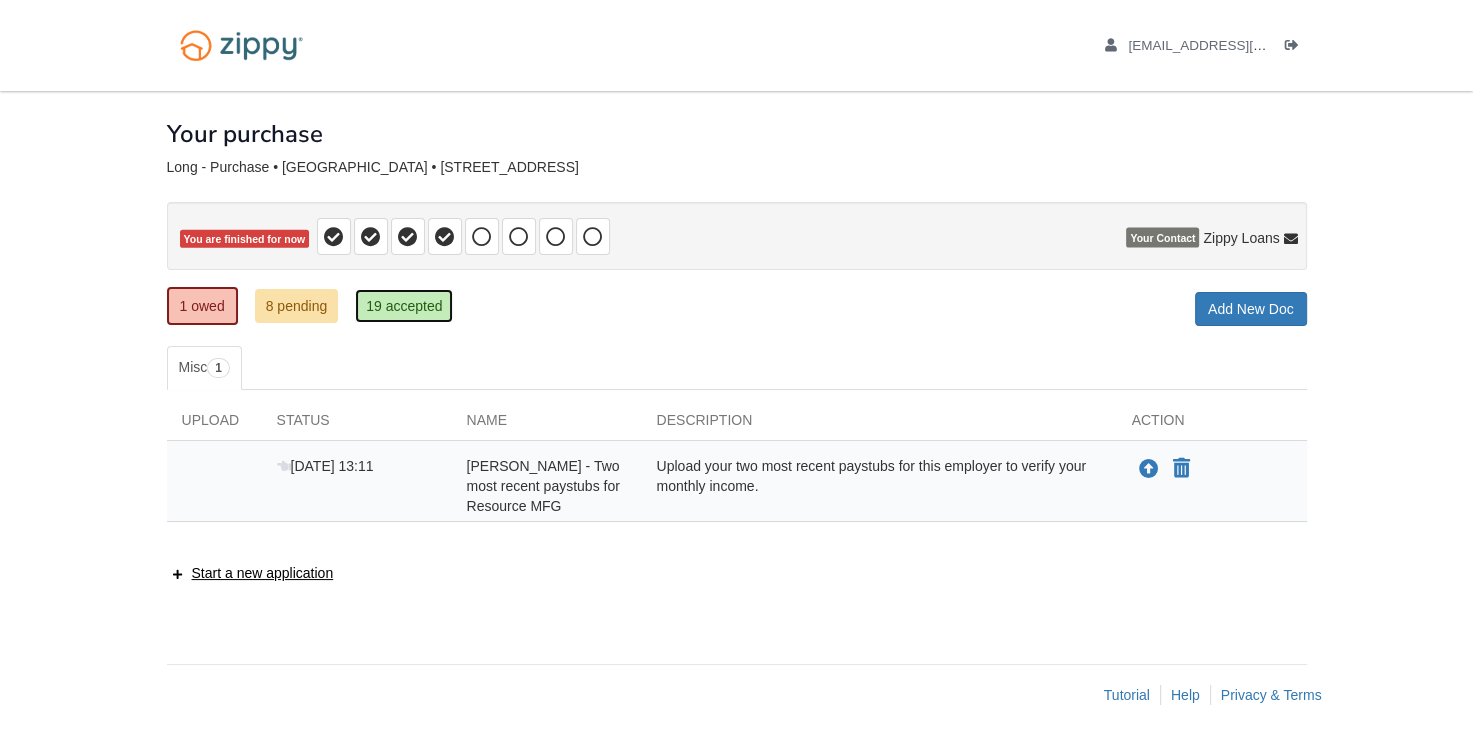 click on "19 accepted" at bounding box center [404, 306] 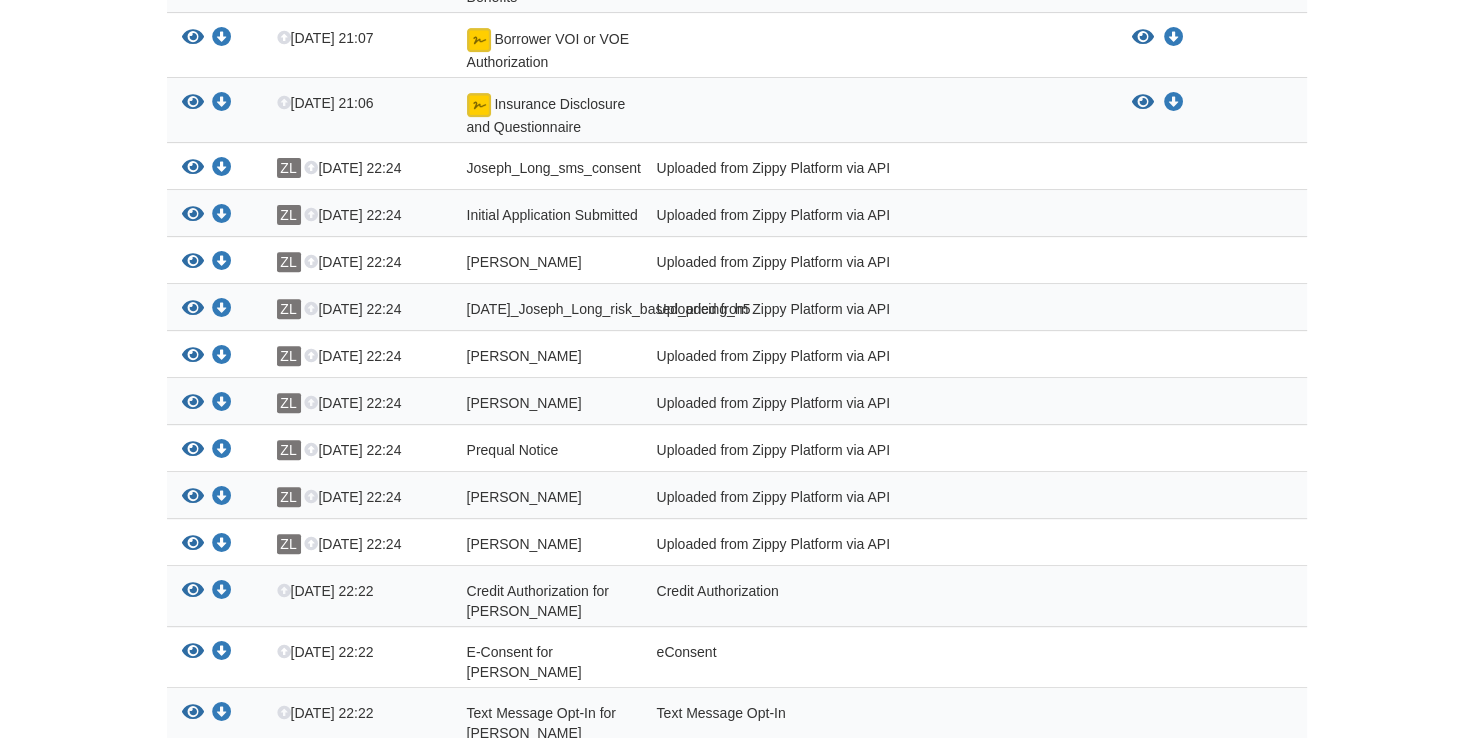 scroll, scrollTop: 676, scrollLeft: 0, axis: vertical 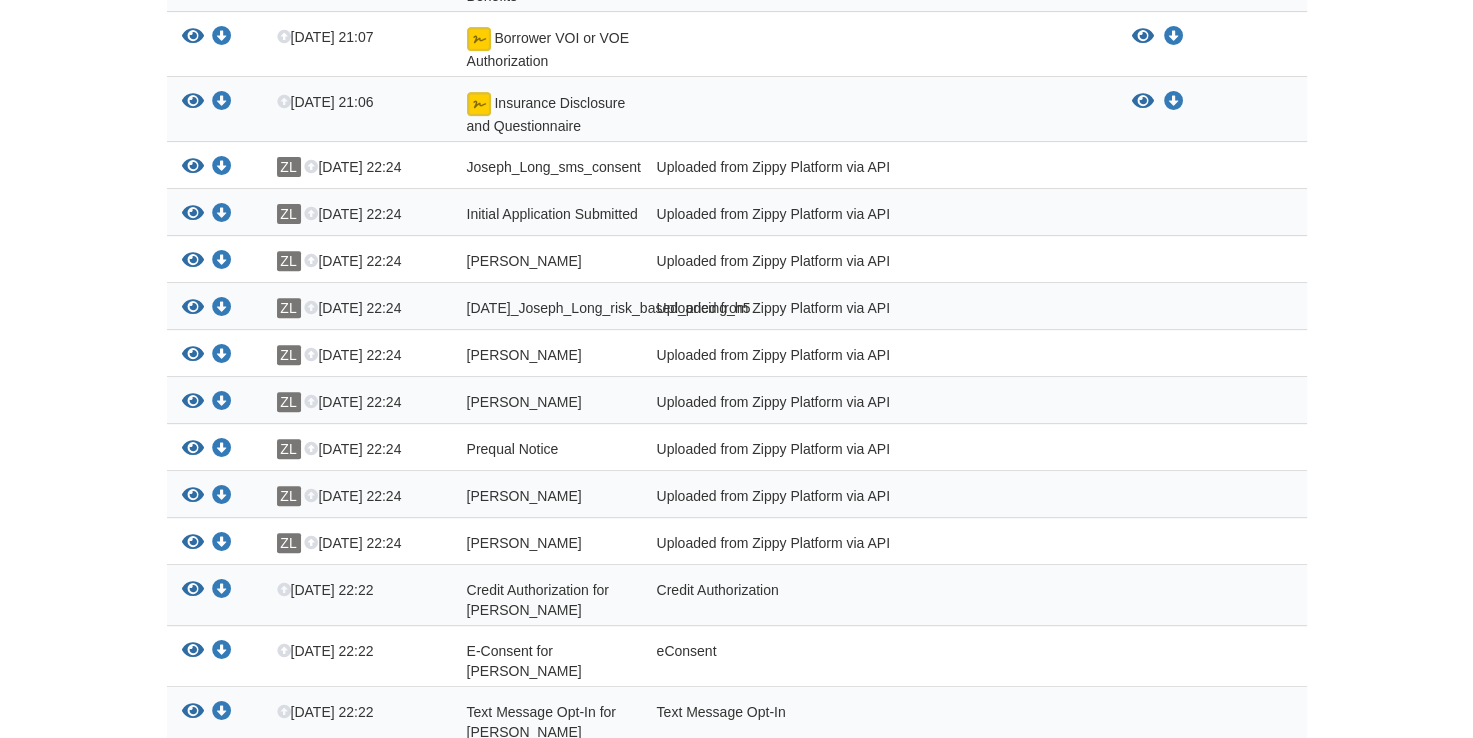 click on "Uploaded from Zippy Platform via API" at bounding box center [879, 170] 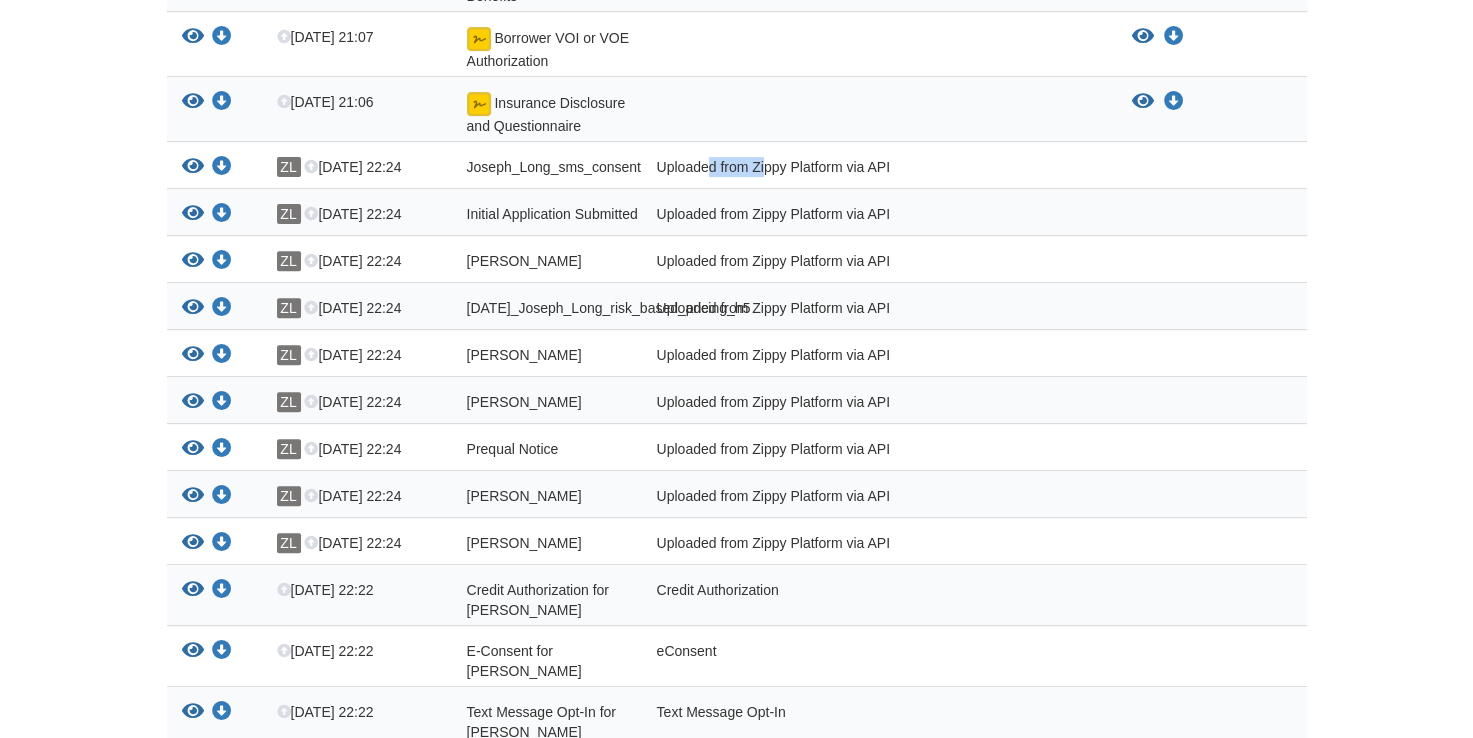 click on "Uploaded from Zippy Platform via API" at bounding box center [879, 170] 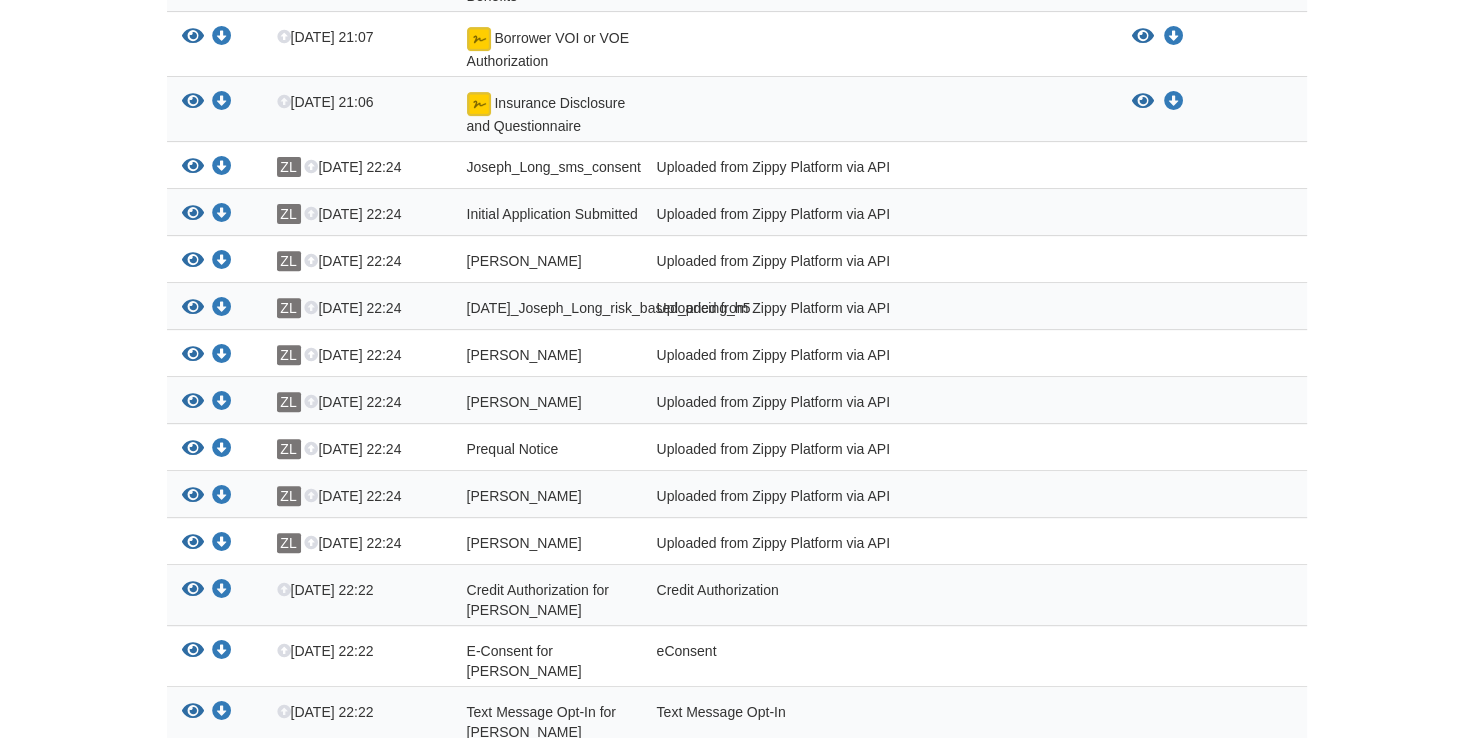 click on "Uploaded from Zippy Platform via API" at bounding box center [879, 170] 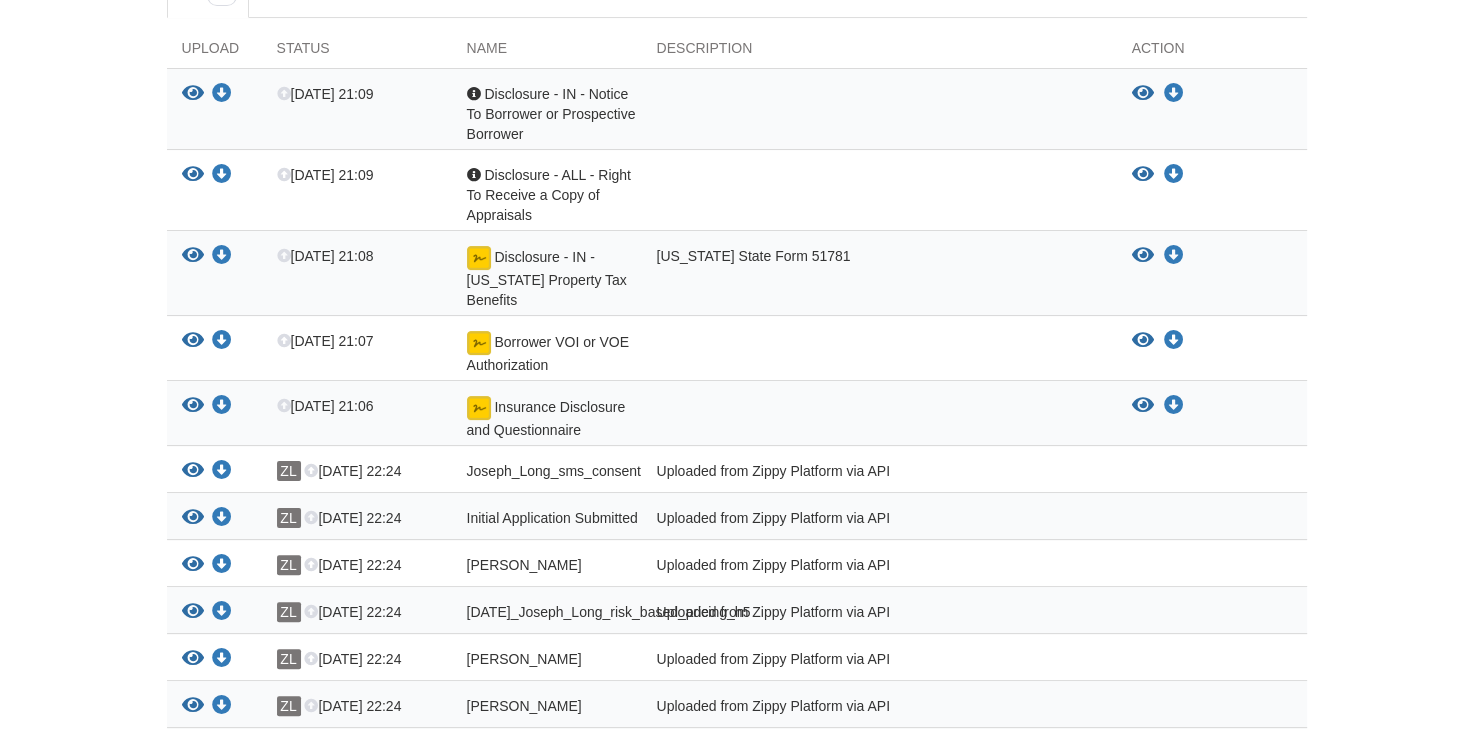scroll, scrollTop: 361, scrollLeft: 0, axis: vertical 